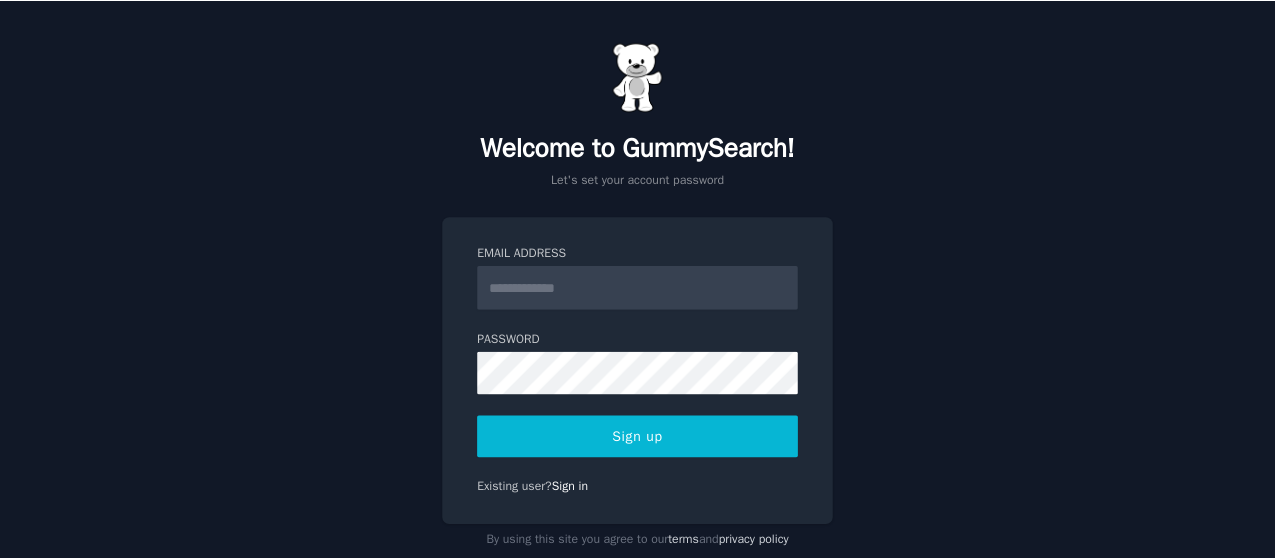 scroll, scrollTop: 0, scrollLeft: 0, axis: both 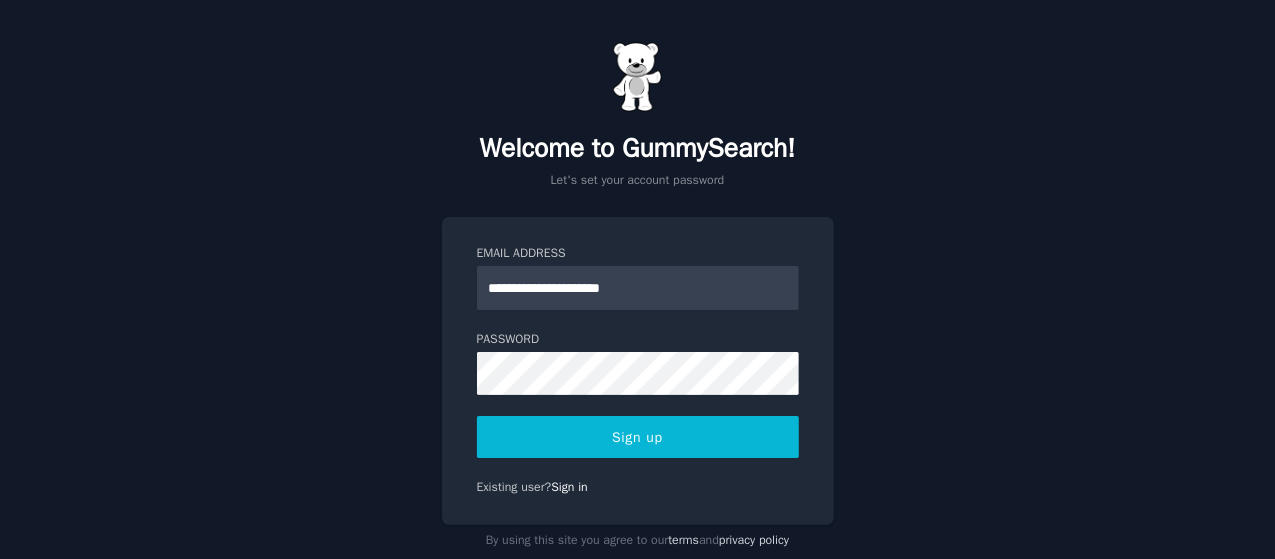 type on "**********" 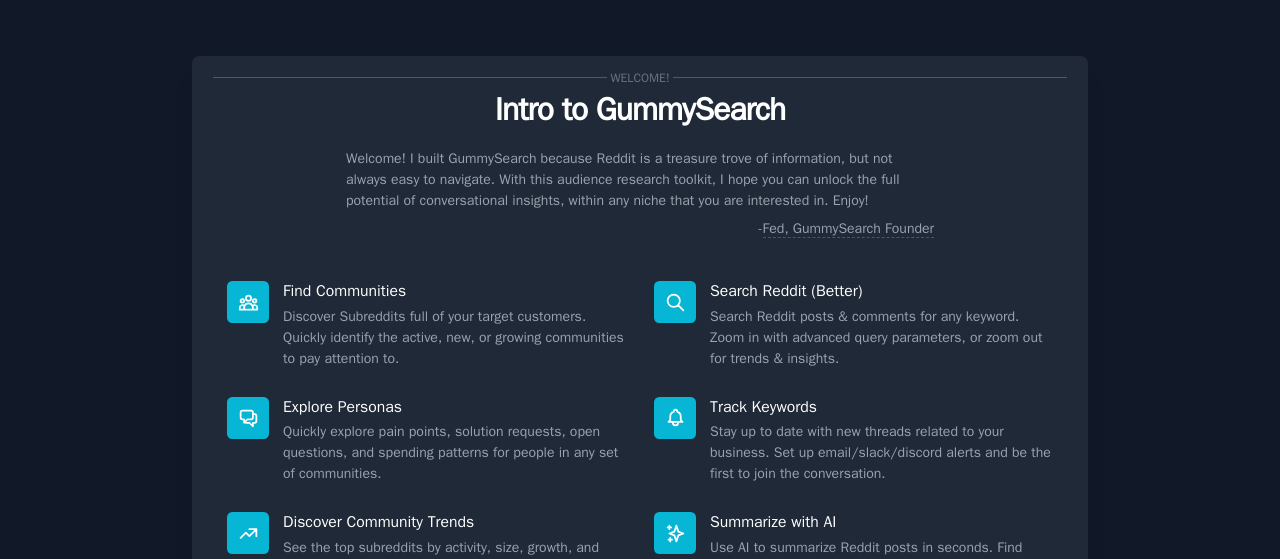 scroll, scrollTop: 0, scrollLeft: 0, axis: both 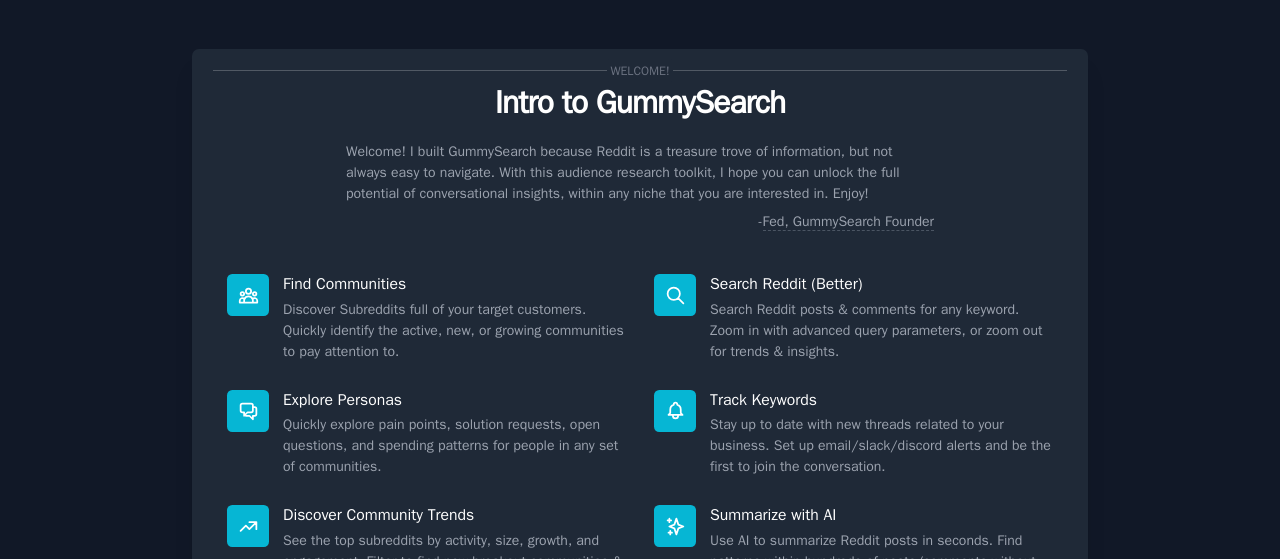 click on "Welcome! Intro to GummySearch Welcome! I built GummySearch because Reddit is a treasure trove of information, but not always easy to navigate. With this audience research toolkit, I hope you can unlock the full potential of conversational insights, within any niche that you are interested in. Enjoy! -  Fed, GummySearch Founder Find Communities Discover Subreddits full of your target customers. Quickly identify the active, new, or growing communities to pay attention to. Search Reddit (Better) Search Reddit posts & comments for any keyword. Zoom in with advanced query parameters, or zoom out for trends & insights. Explore Personas Quickly explore pain points, solution requests, open questions, and spending patterns for people in any set of communities. Track Keywords Stay up to date with new threads related to your business. Set up email/slack/discord alerts and be the first to join the conversation. Discover Community Trends Summarize with AI Next" at bounding box center (640, 384) 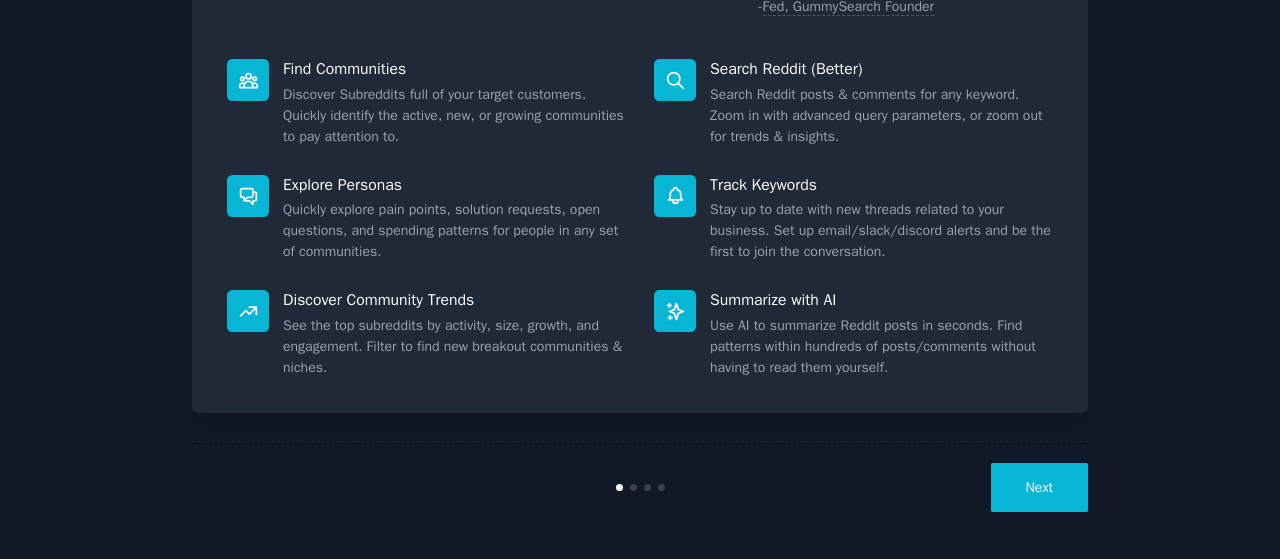 click on "Next" at bounding box center (1039, 487) 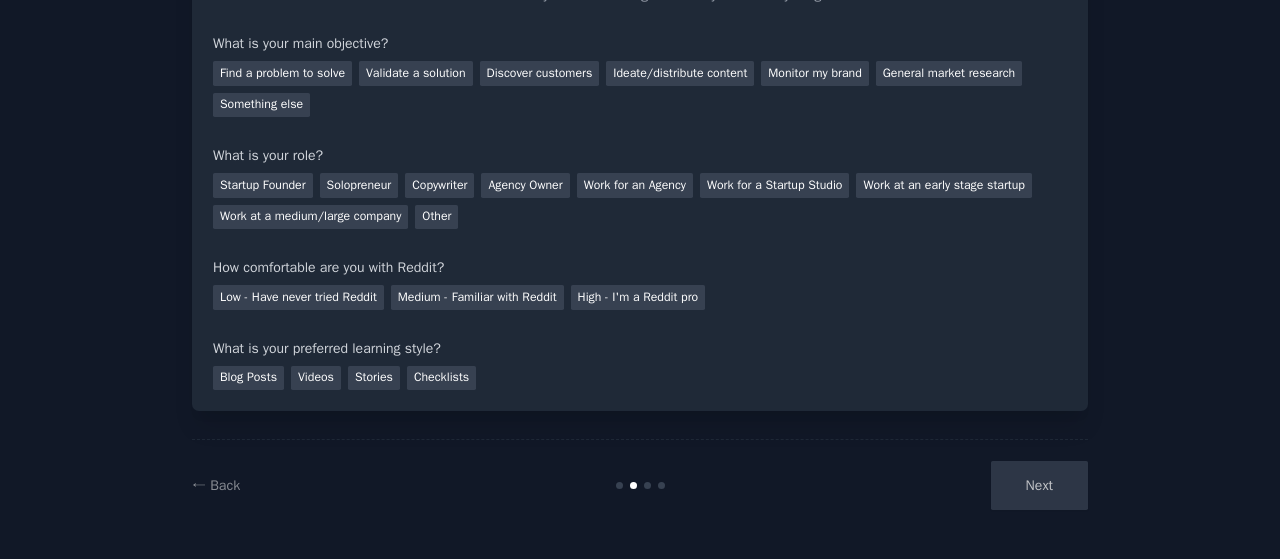 scroll, scrollTop: 156, scrollLeft: 0, axis: vertical 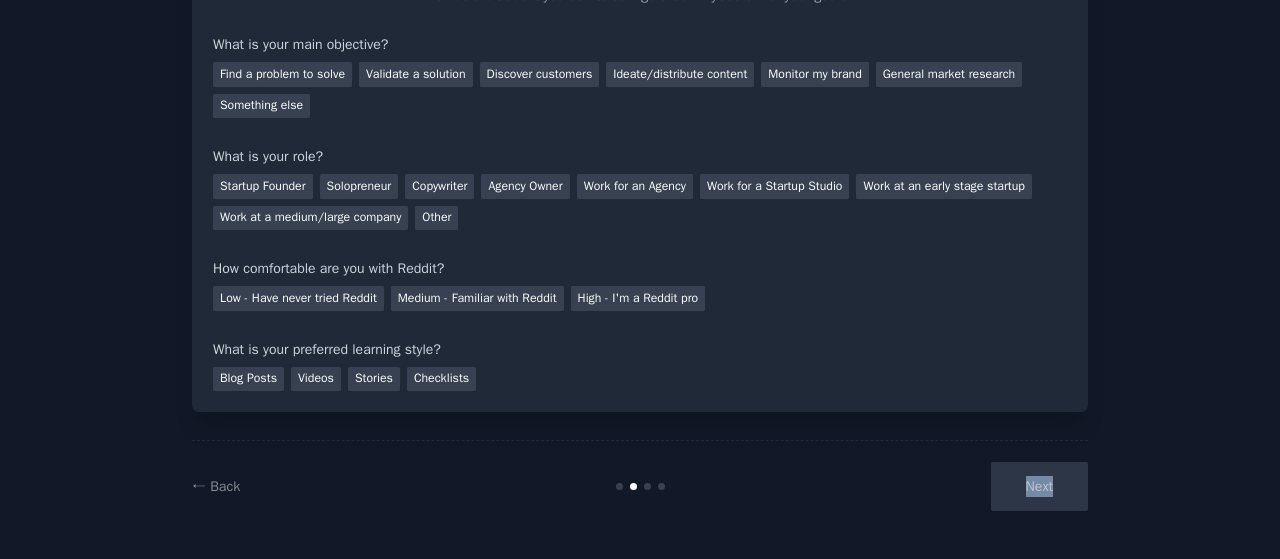 click on "Next" at bounding box center [938, 486] 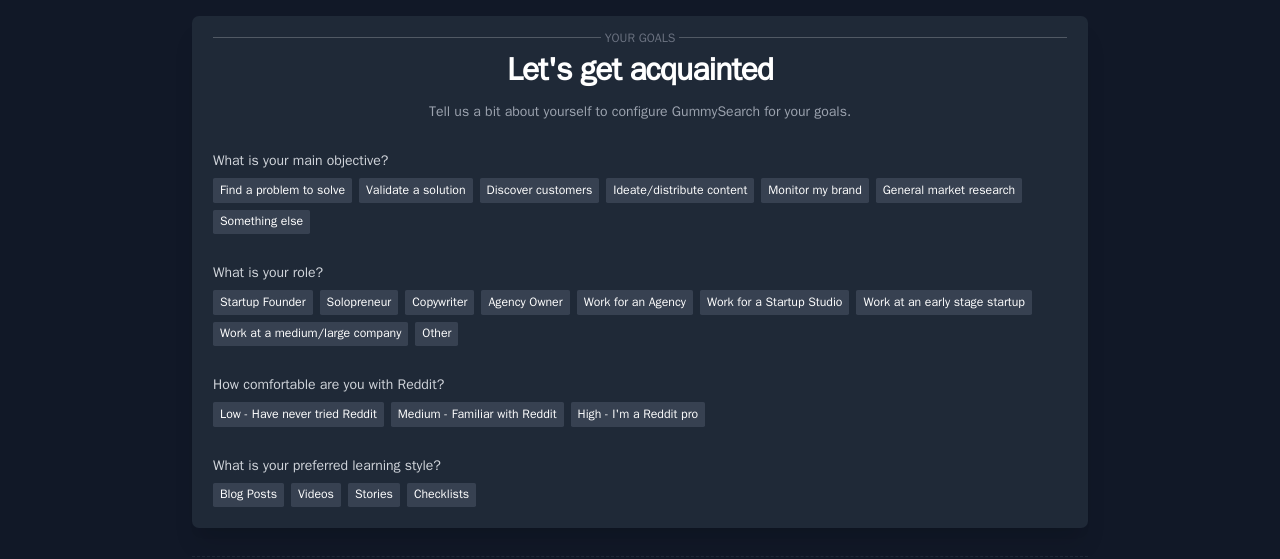 scroll, scrollTop: 156, scrollLeft: 0, axis: vertical 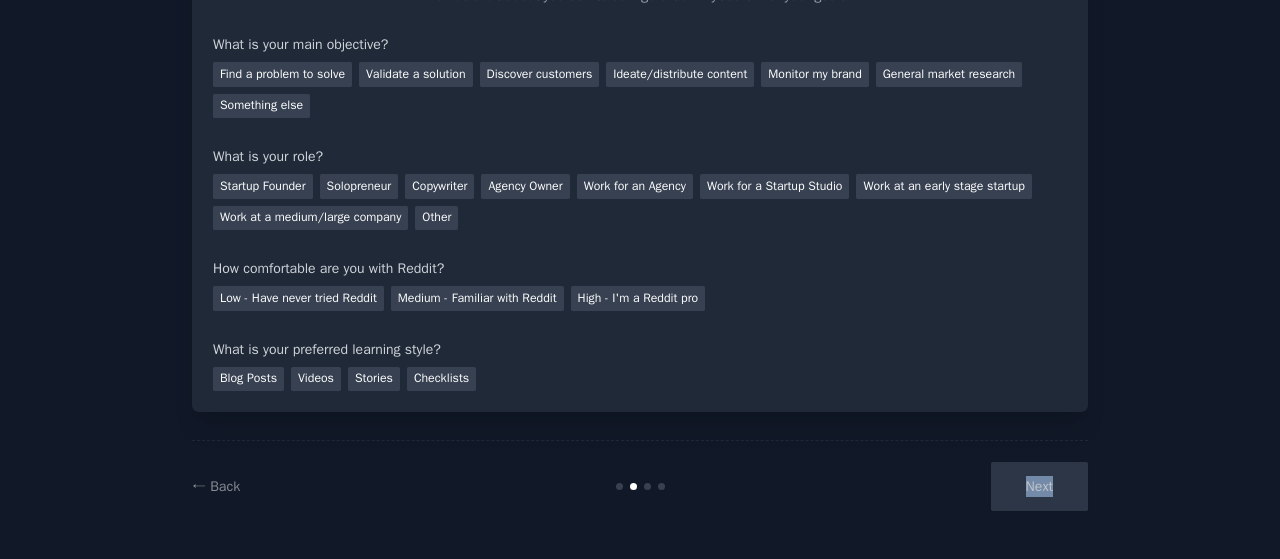 click on "Next" at bounding box center [938, 486] 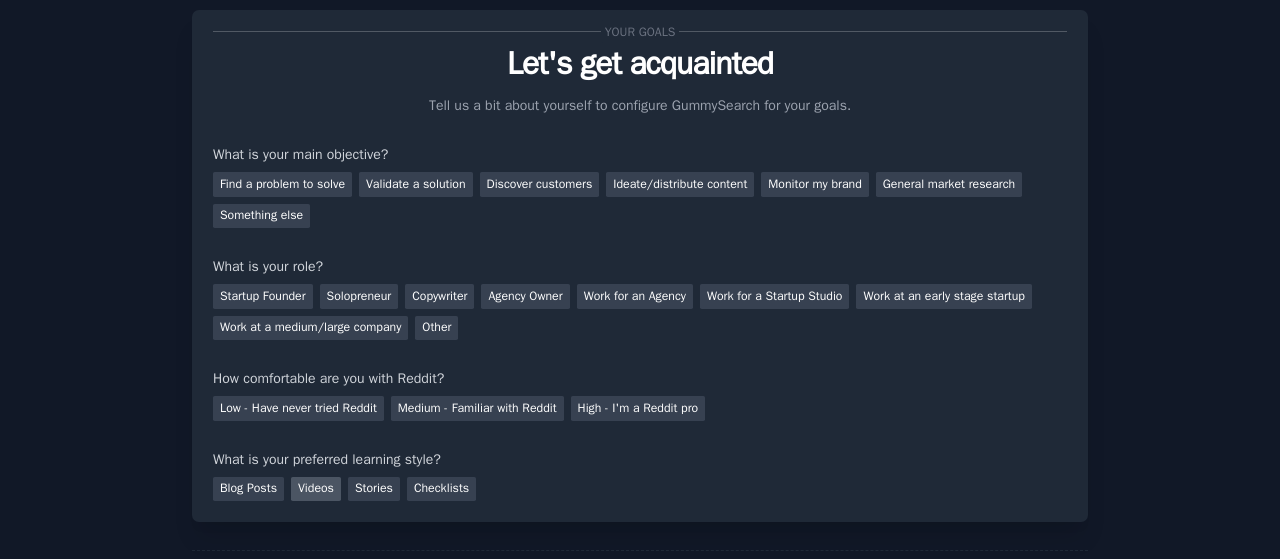 scroll, scrollTop: 43, scrollLeft: 0, axis: vertical 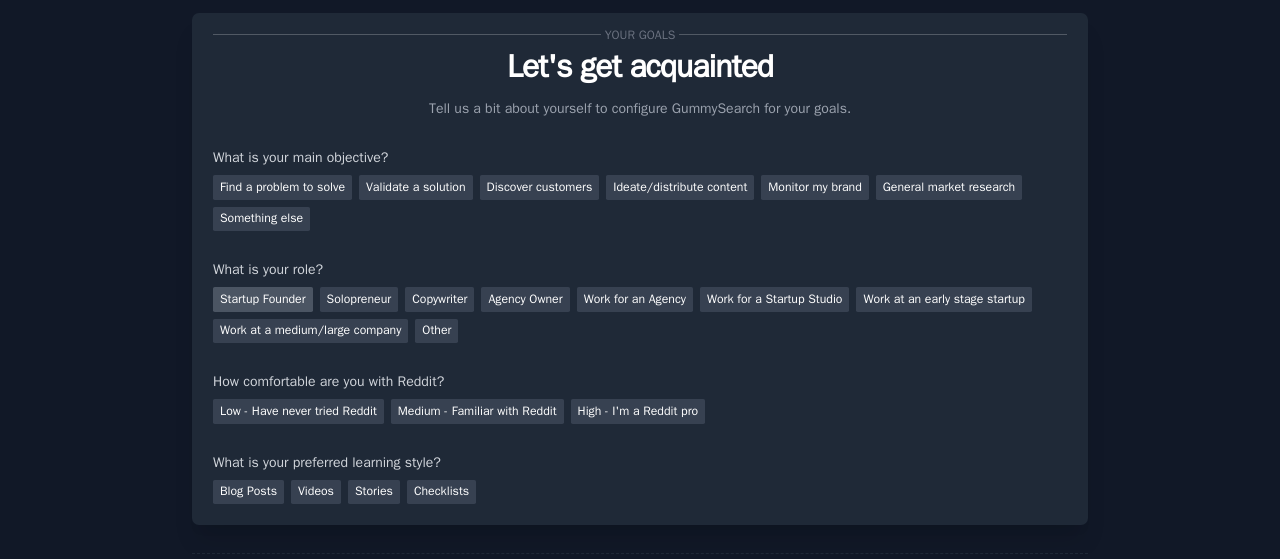 click on "Startup Founder" at bounding box center (263, 299) 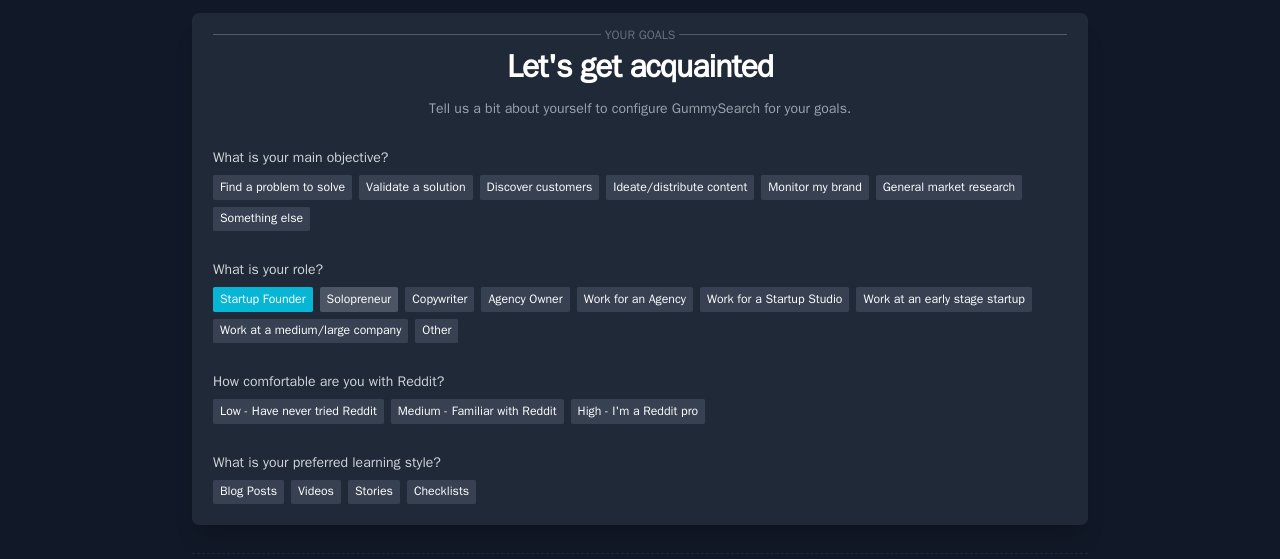 click on "Solopreneur" at bounding box center (359, 299) 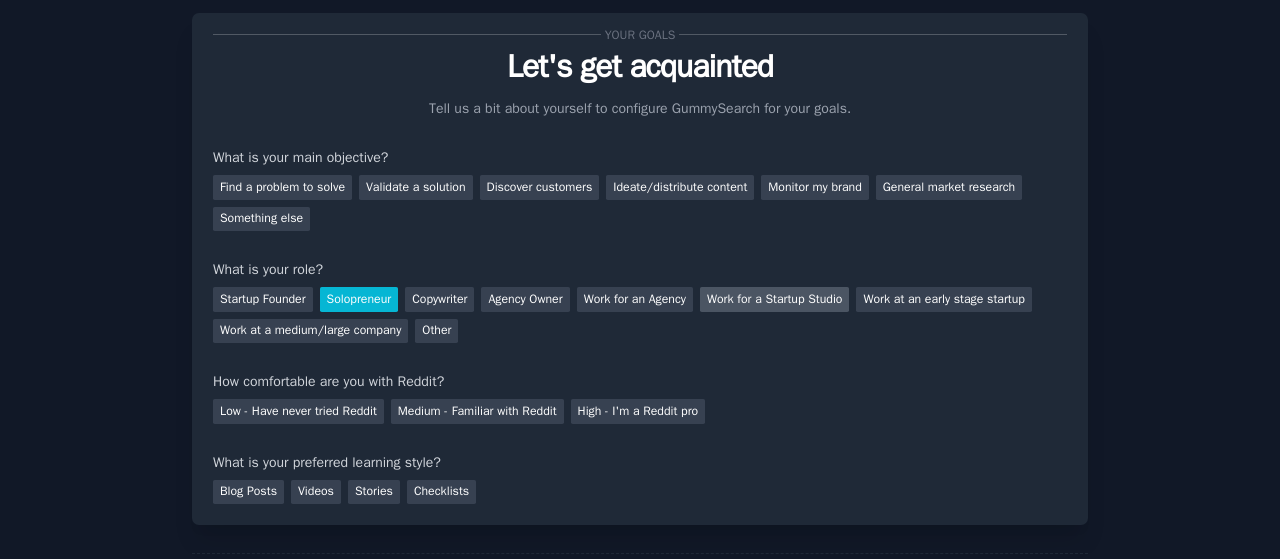 click on "Work for a Startup Studio" at bounding box center (775, 299) 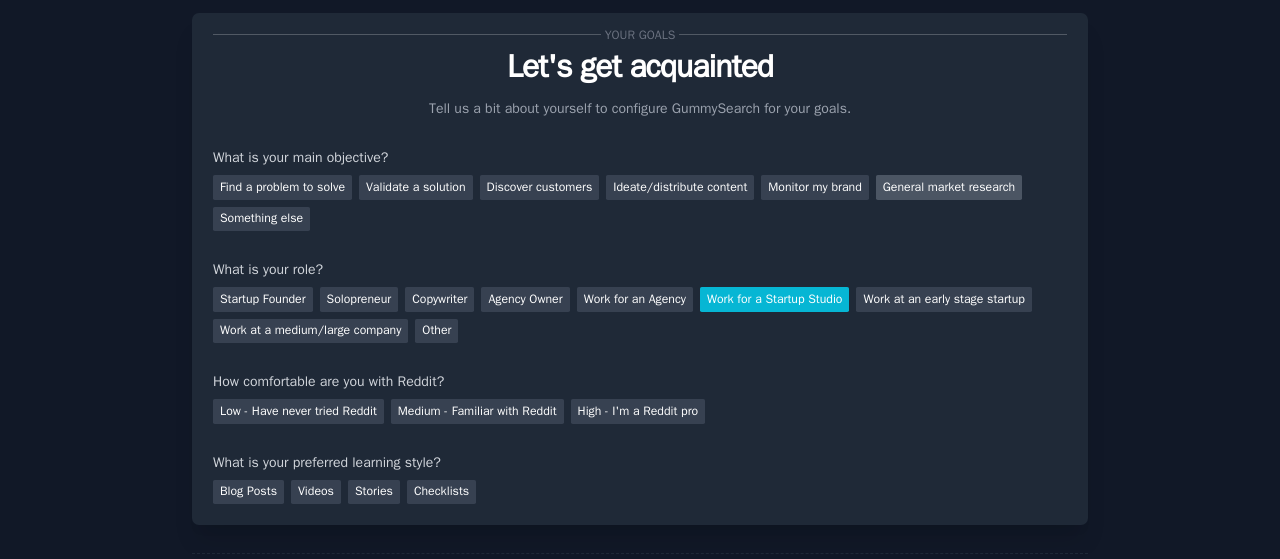 click on "General market research" at bounding box center [949, 187] 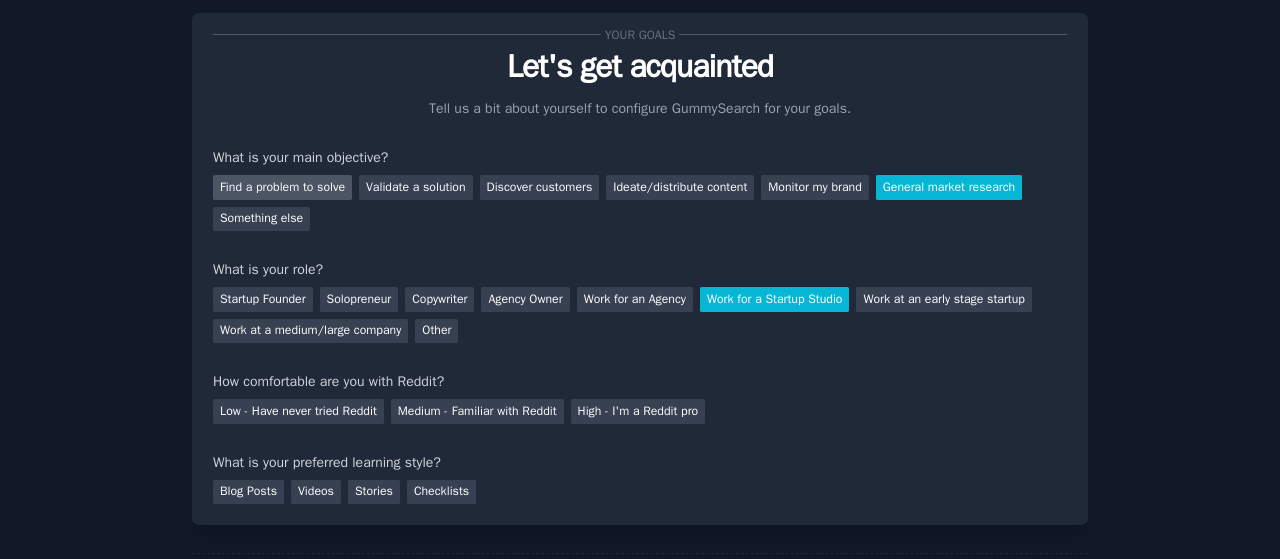click on "Find a problem to solve" at bounding box center [282, 187] 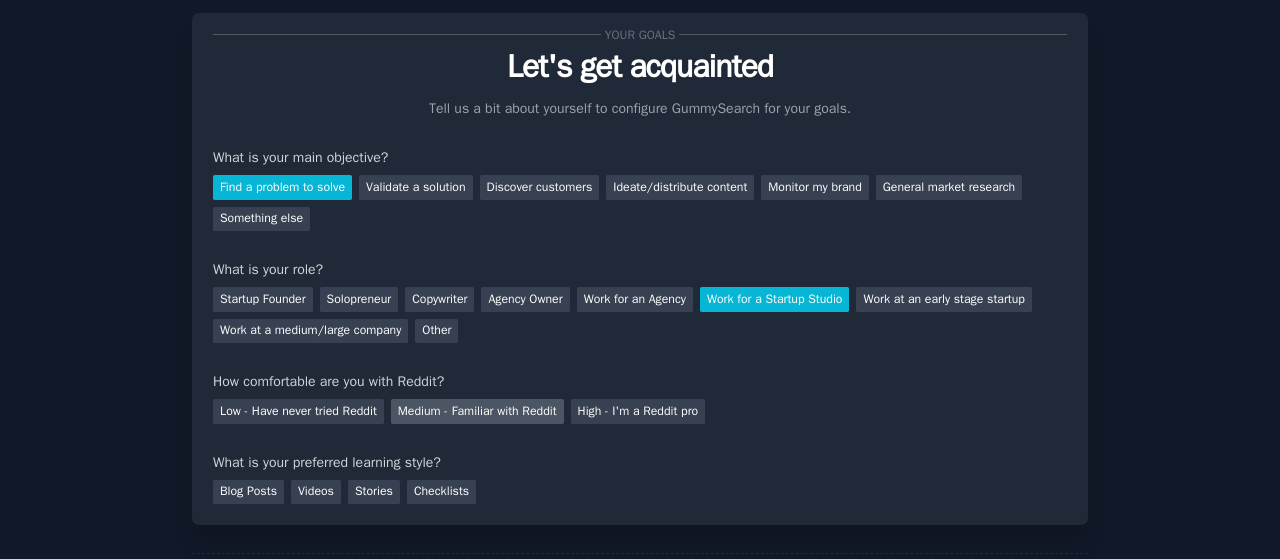 click on "Medium - Familiar with Reddit" at bounding box center (477, 411) 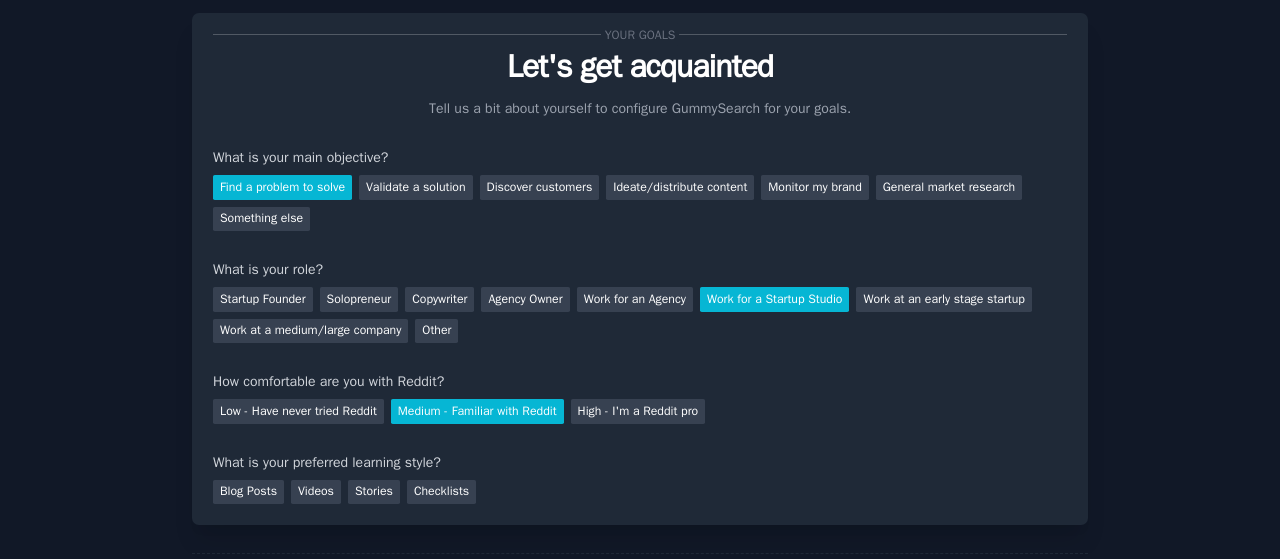 scroll, scrollTop: 156, scrollLeft: 0, axis: vertical 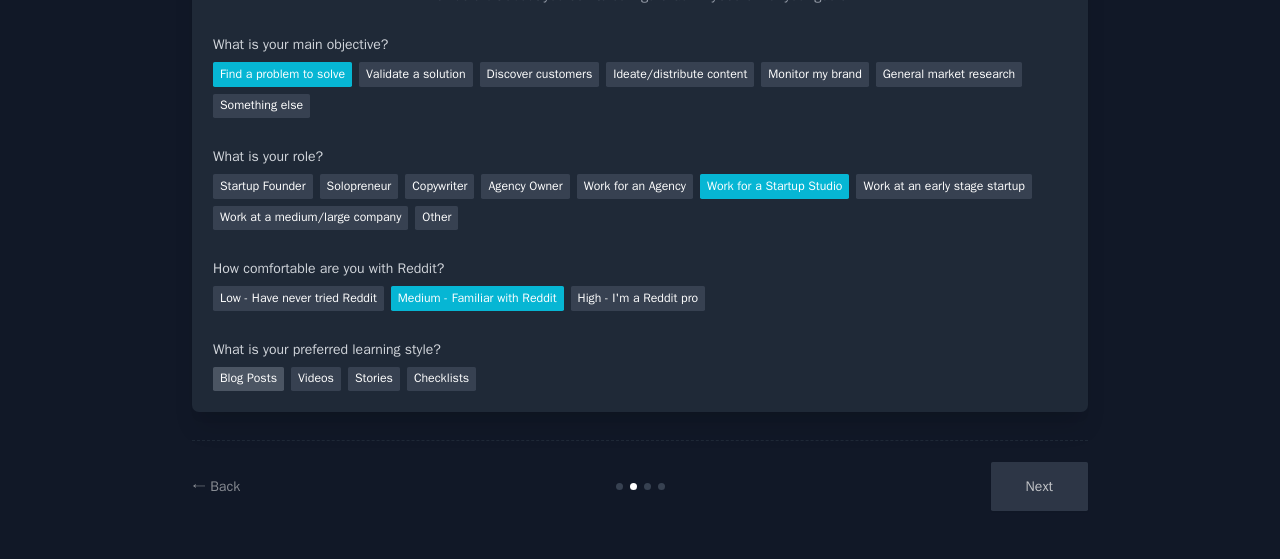 click on "Blog Posts" at bounding box center (248, 379) 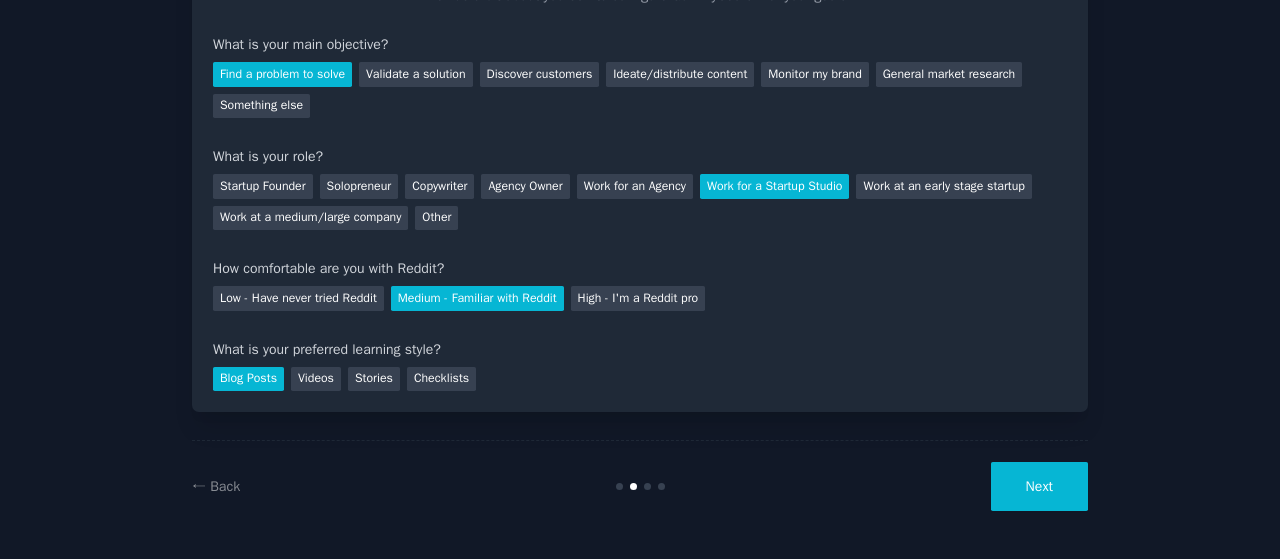 click on "Next" at bounding box center (1039, 486) 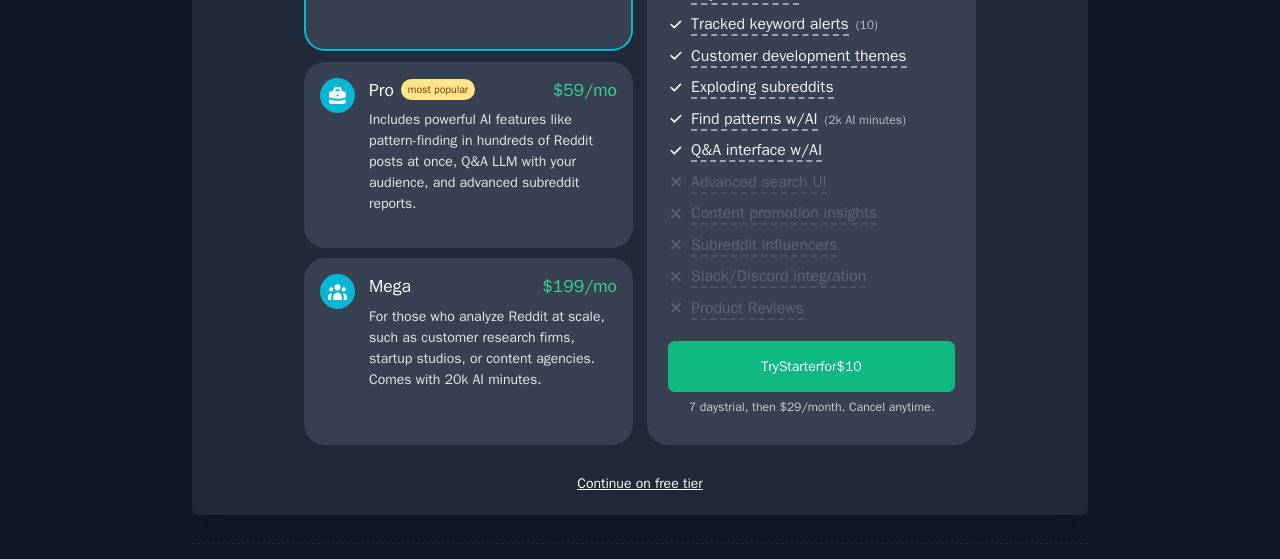 scroll, scrollTop: 315, scrollLeft: 0, axis: vertical 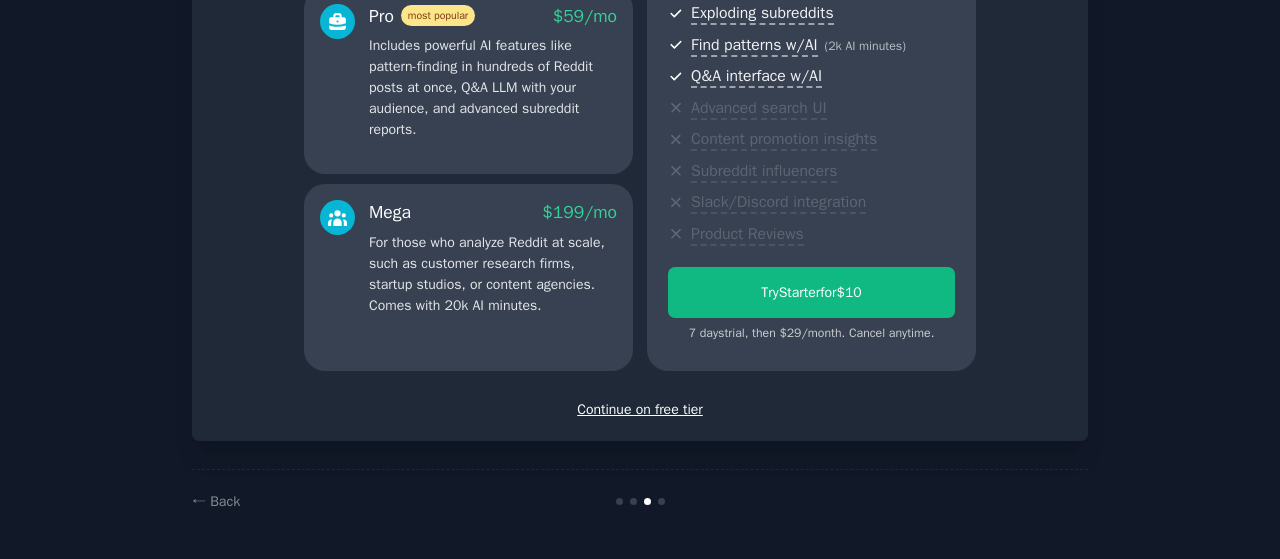 click on "Continue on free tier" at bounding box center [640, 409] 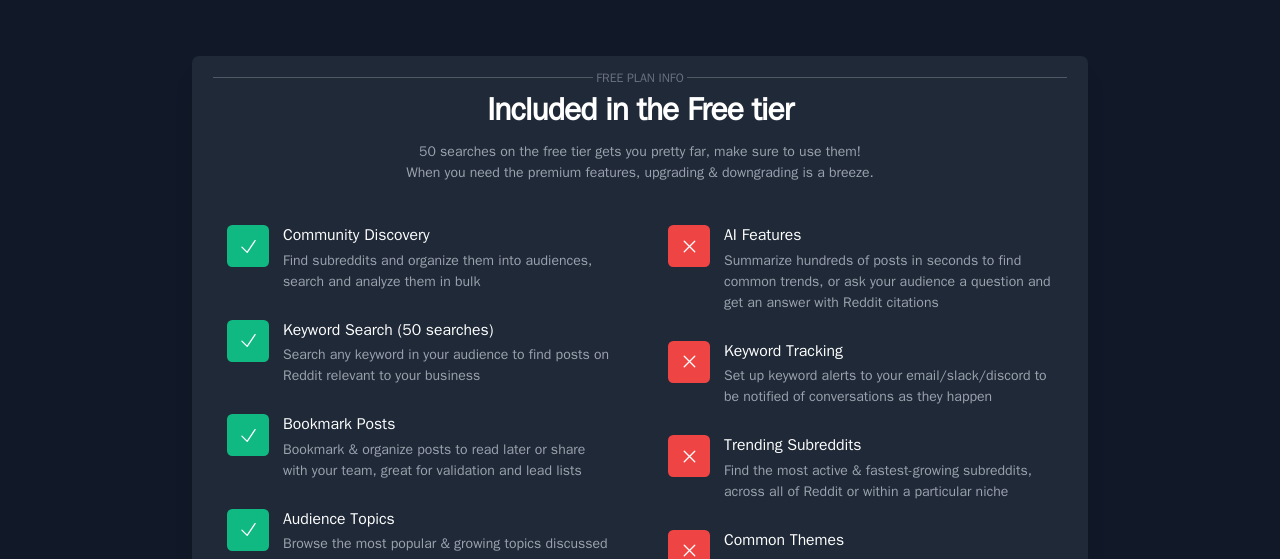 scroll, scrollTop: 219, scrollLeft: 0, axis: vertical 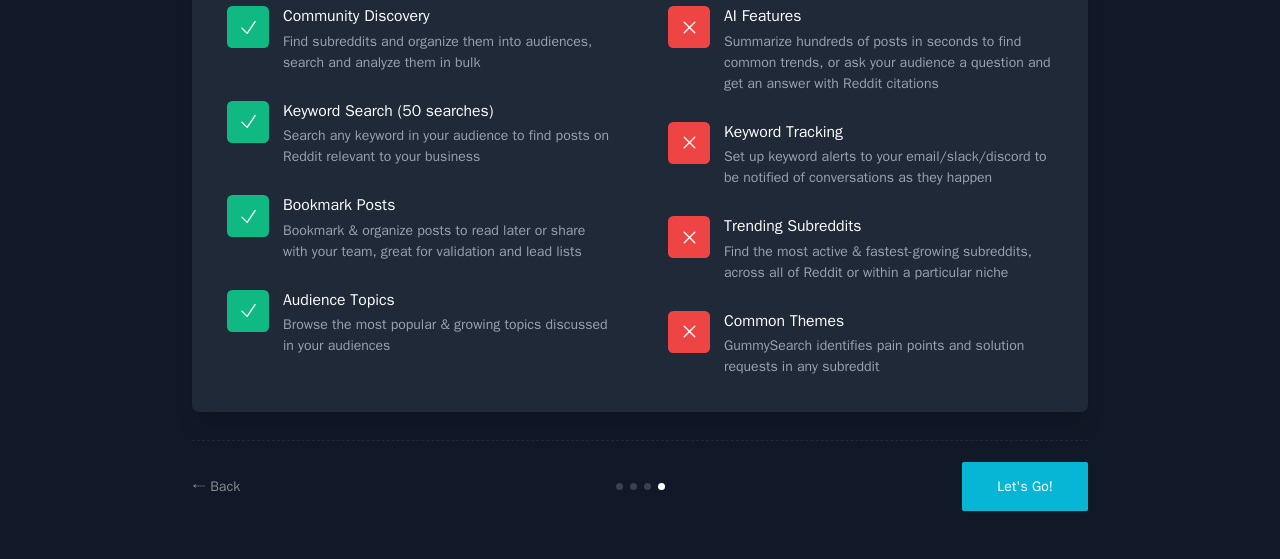 click on "Let's Go!" at bounding box center [1025, 486] 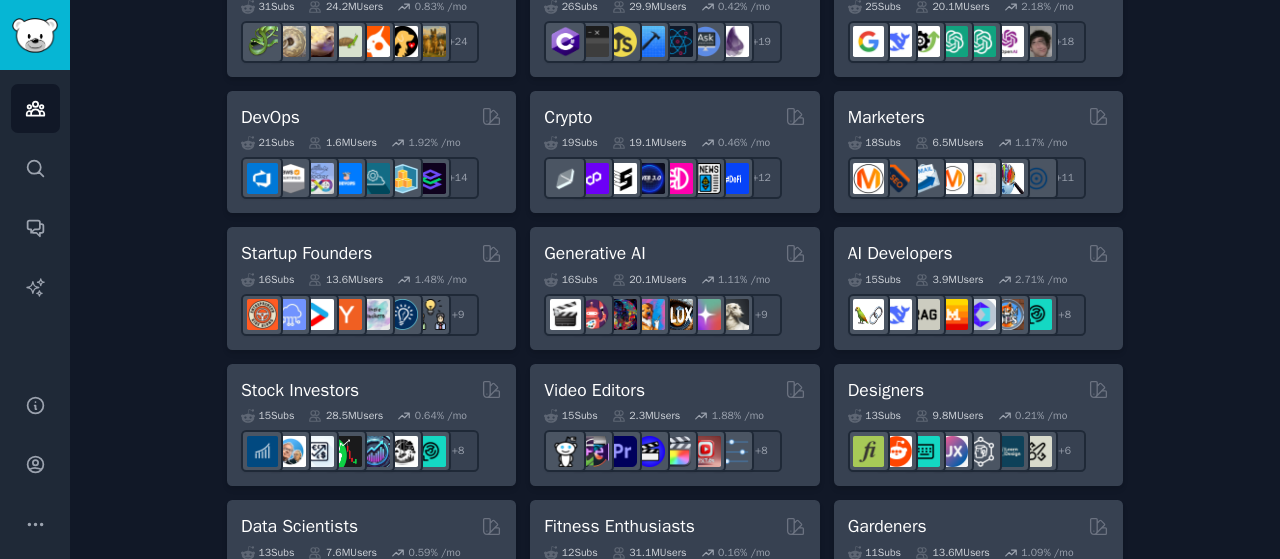 scroll, scrollTop: 430, scrollLeft: 0, axis: vertical 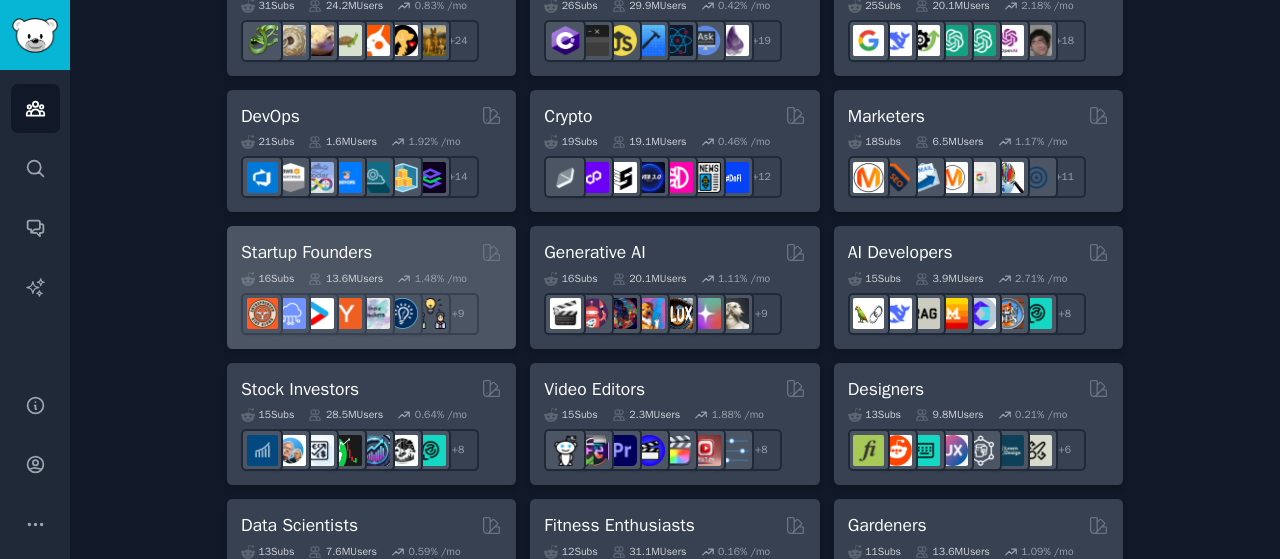 type on "founf" 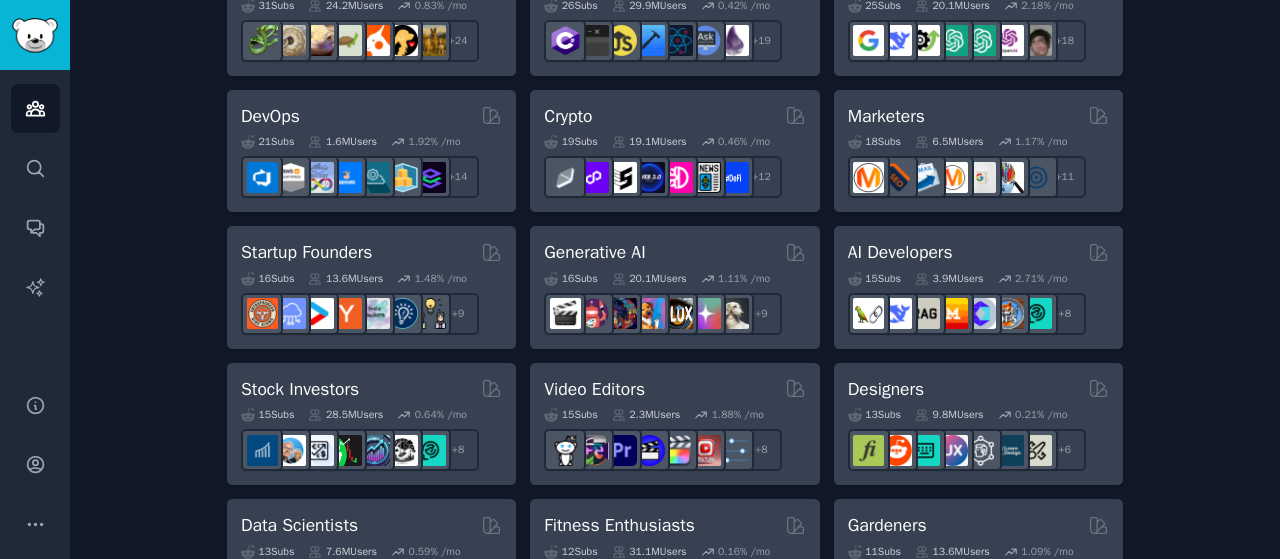 click on "Startup Founders" at bounding box center [371, 252] 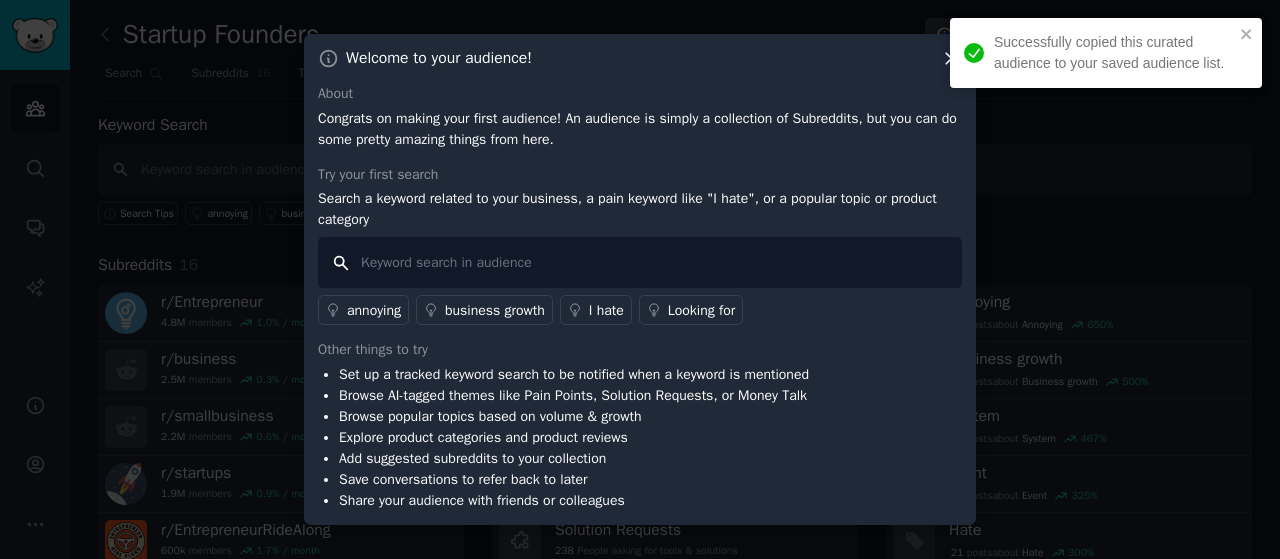 click at bounding box center [640, 262] 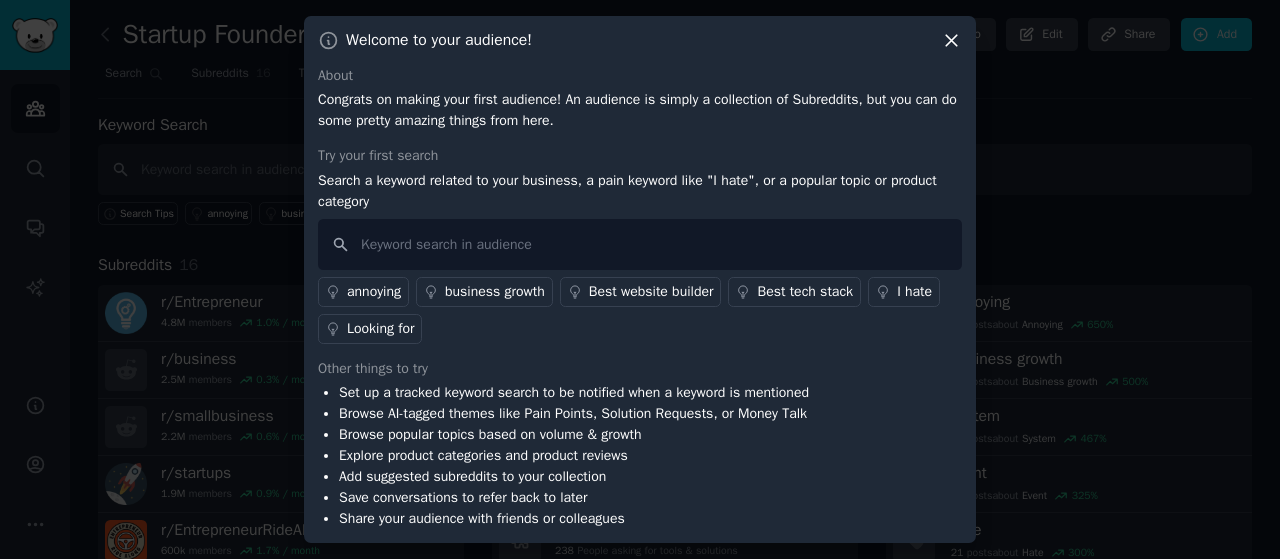 click 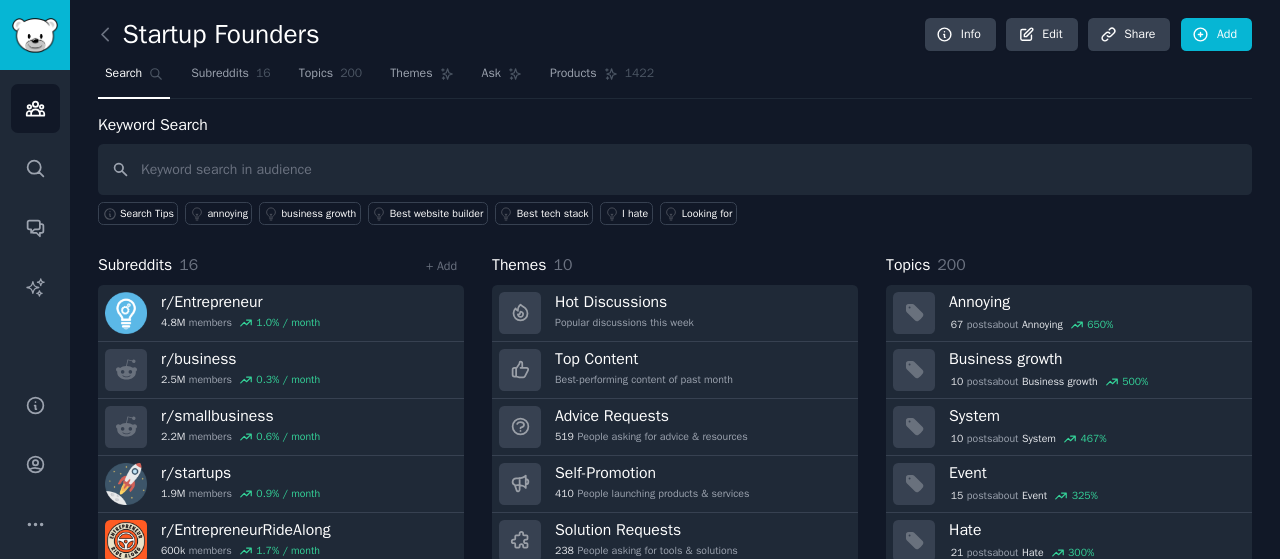 click on "Startup Founders" at bounding box center (209, 35) 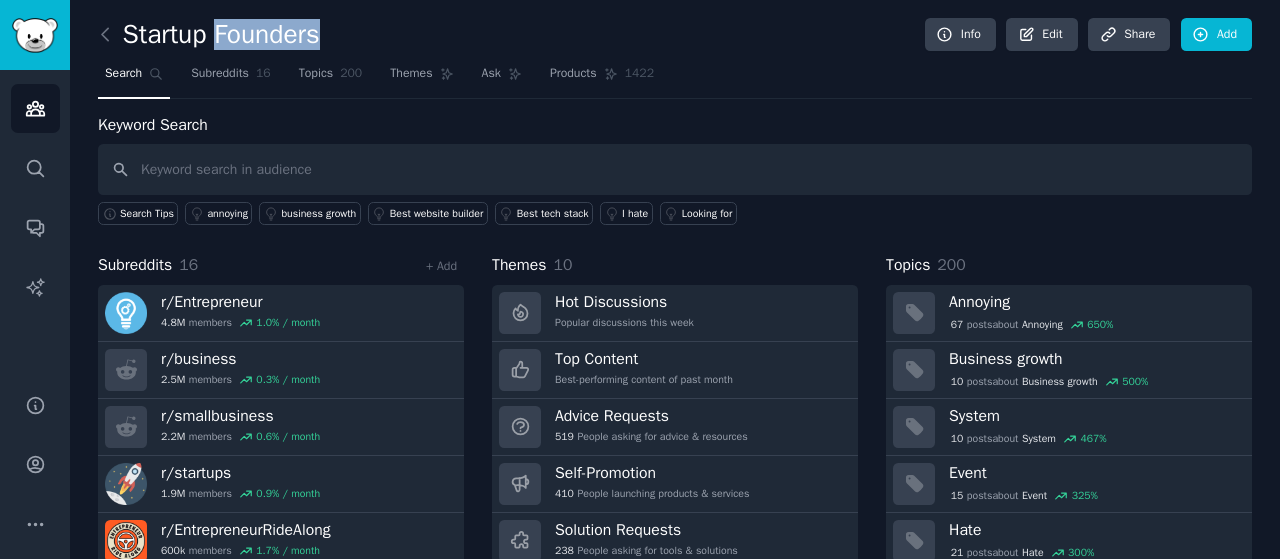 click on "Startup Founders" at bounding box center [209, 35] 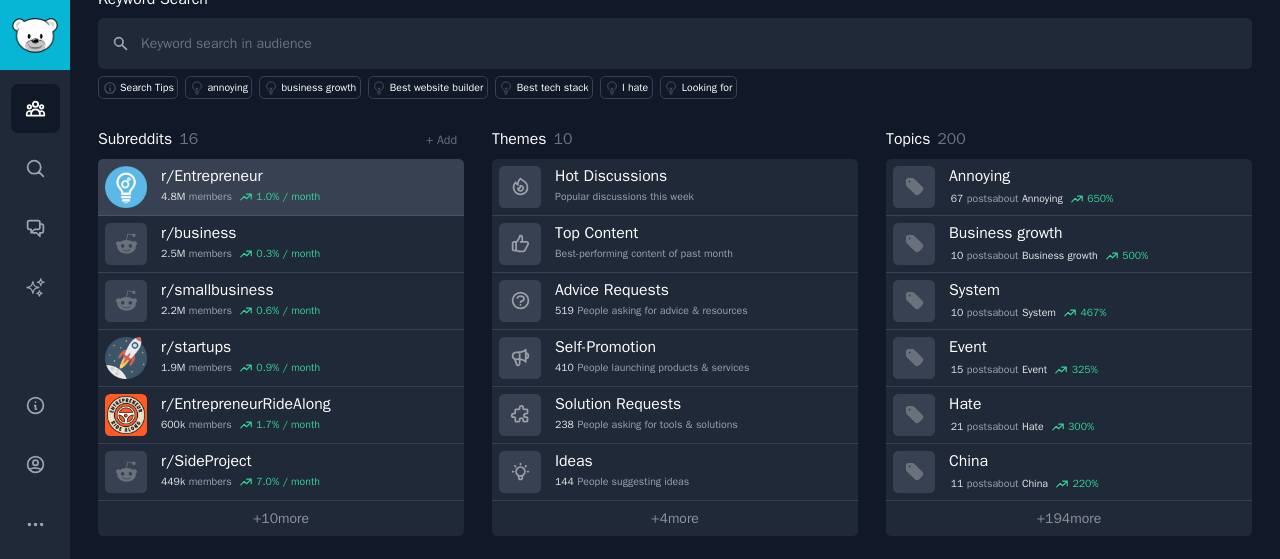scroll, scrollTop: 0, scrollLeft: 0, axis: both 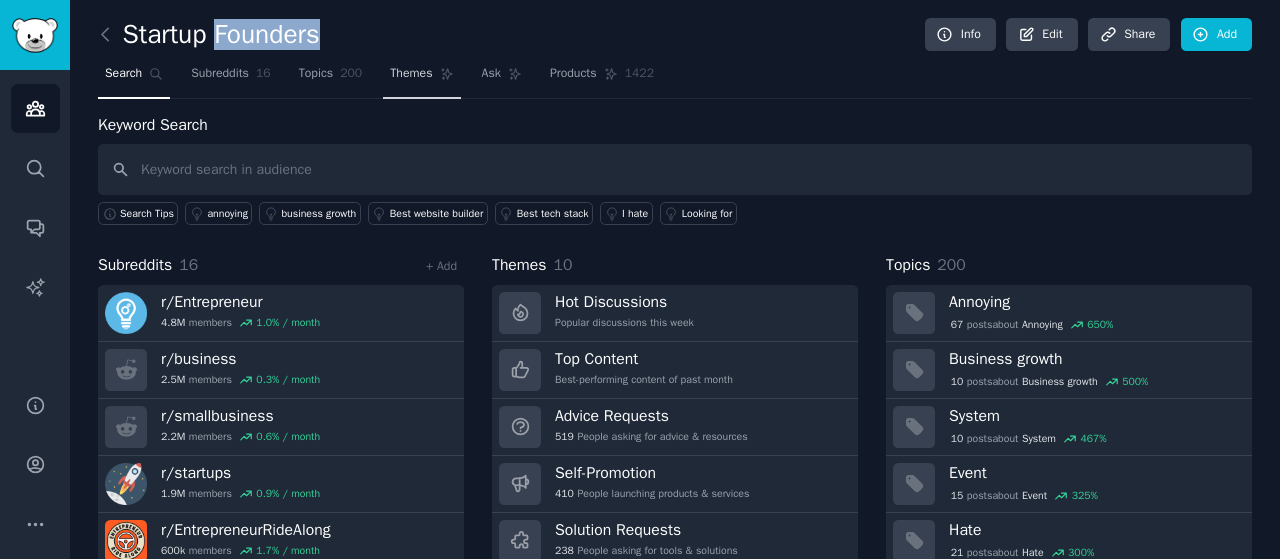 click on "Themes" at bounding box center [421, 78] 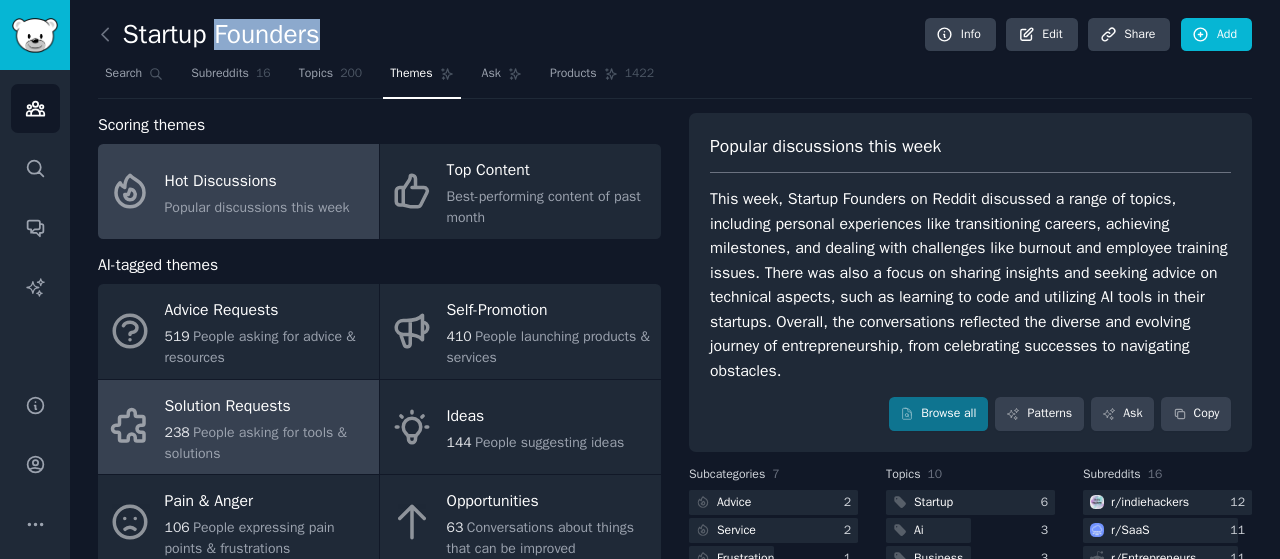 click on "Solution Requests" at bounding box center [267, 406] 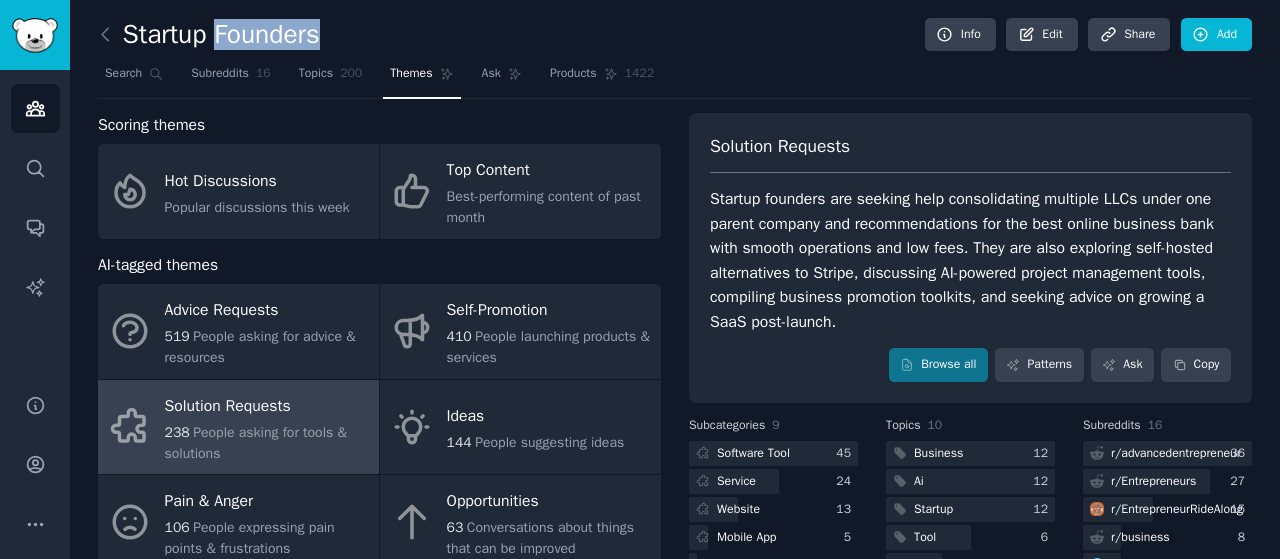 scroll, scrollTop: 34, scrollLeft: 0, axis: vertical 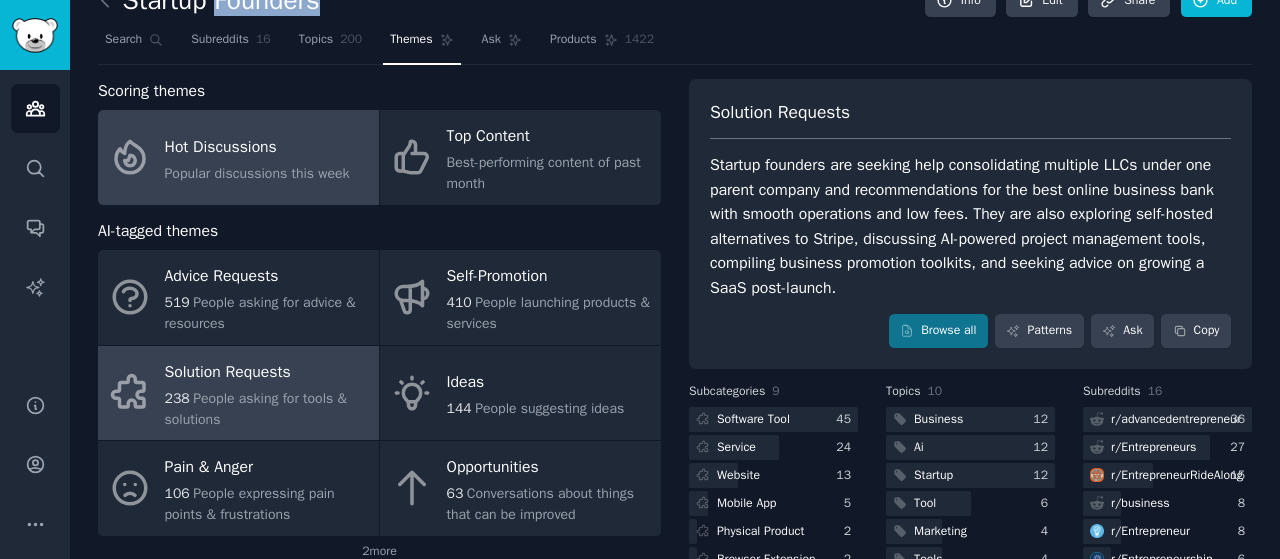 click on "Popular discussions this week" 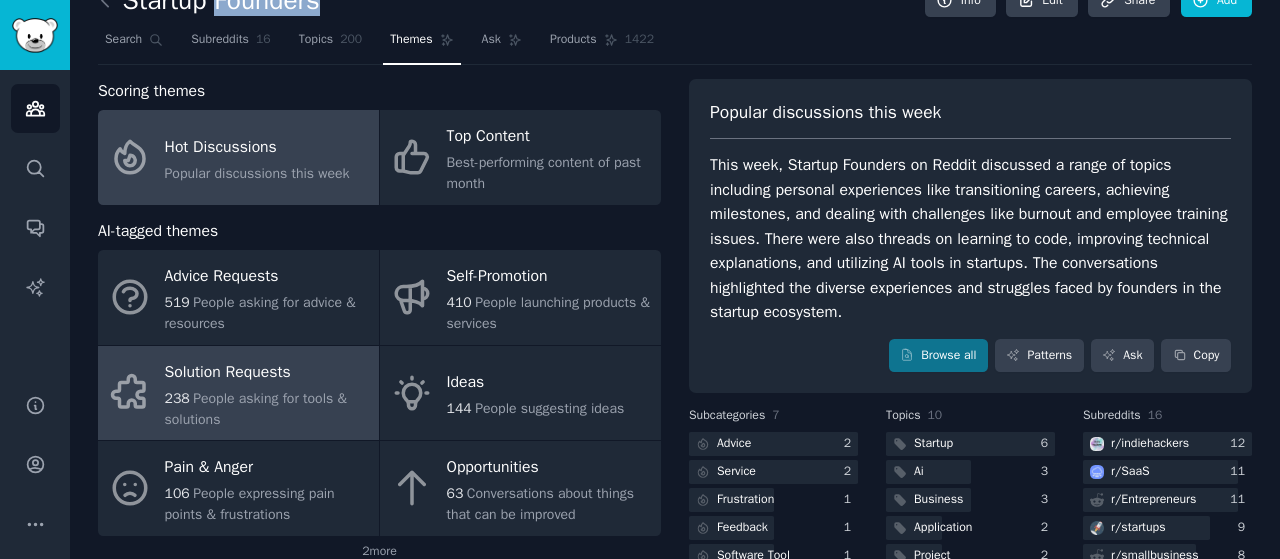 click on "Solution Requests" at bounding box center [267, 372] 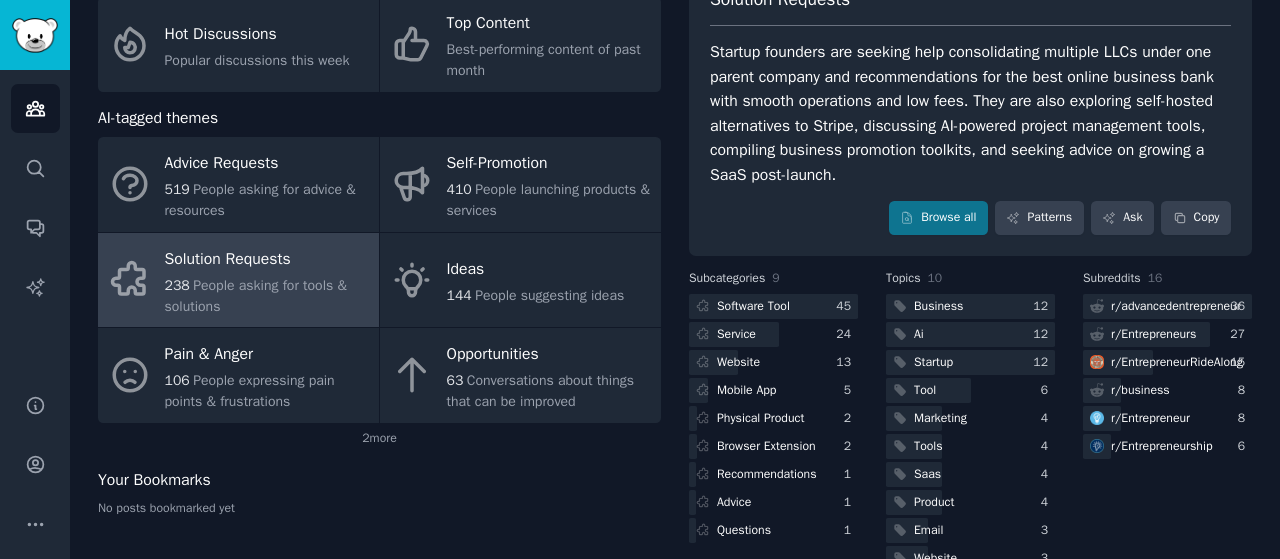 scroll, scrollTop: 155, scrollLeft: 0, axis: vertical 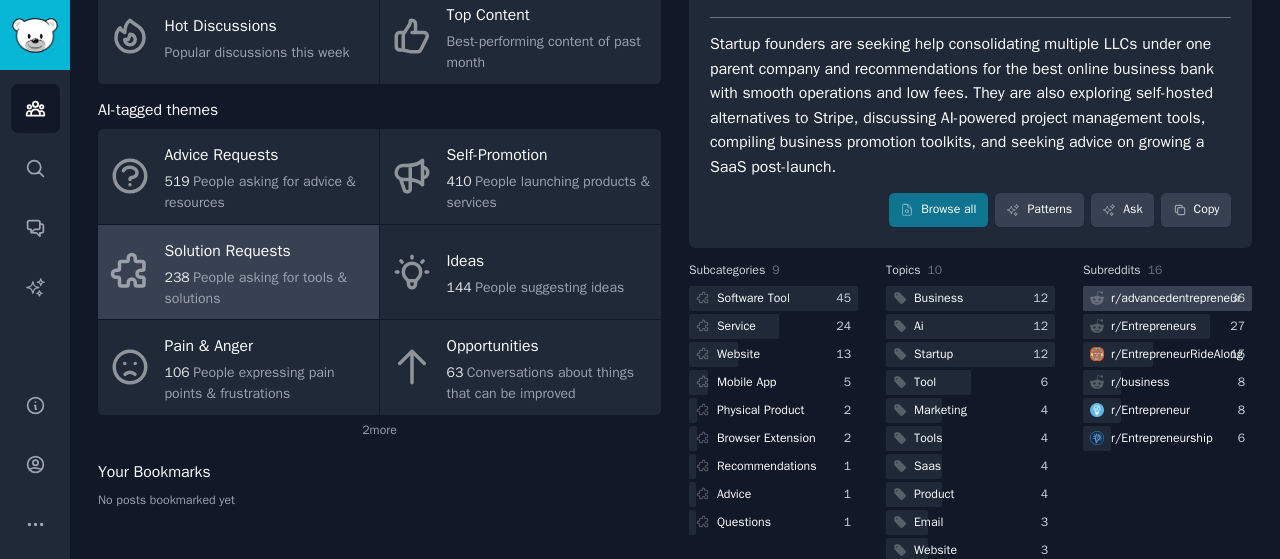 click on "r/ advancedentrepreneur" at bounding box center (1176, 299) 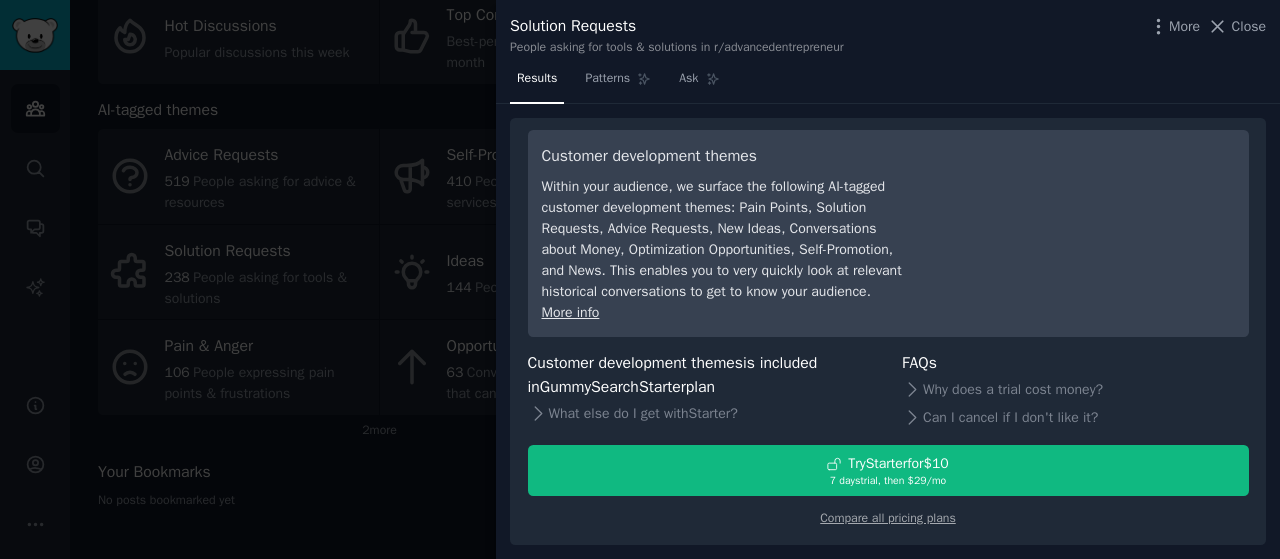 scroll, scrollTop: 0, scrollLeft: 0, axis: both 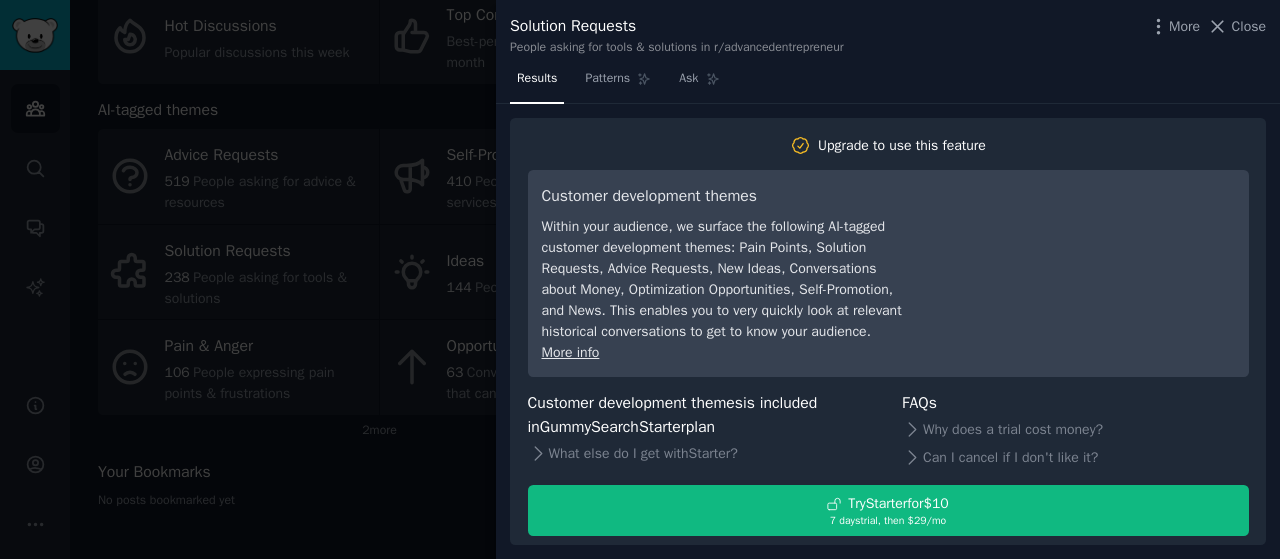 click at bounding box center (640, 279) 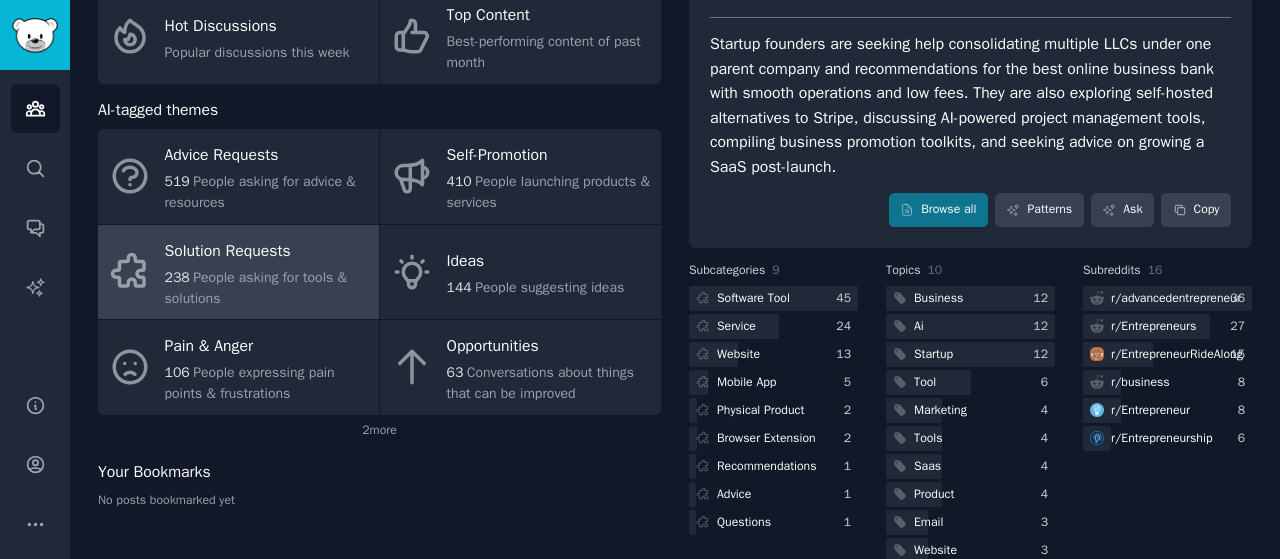 scroll, scrollTop: 0, scrollLeft: 0, axis: both 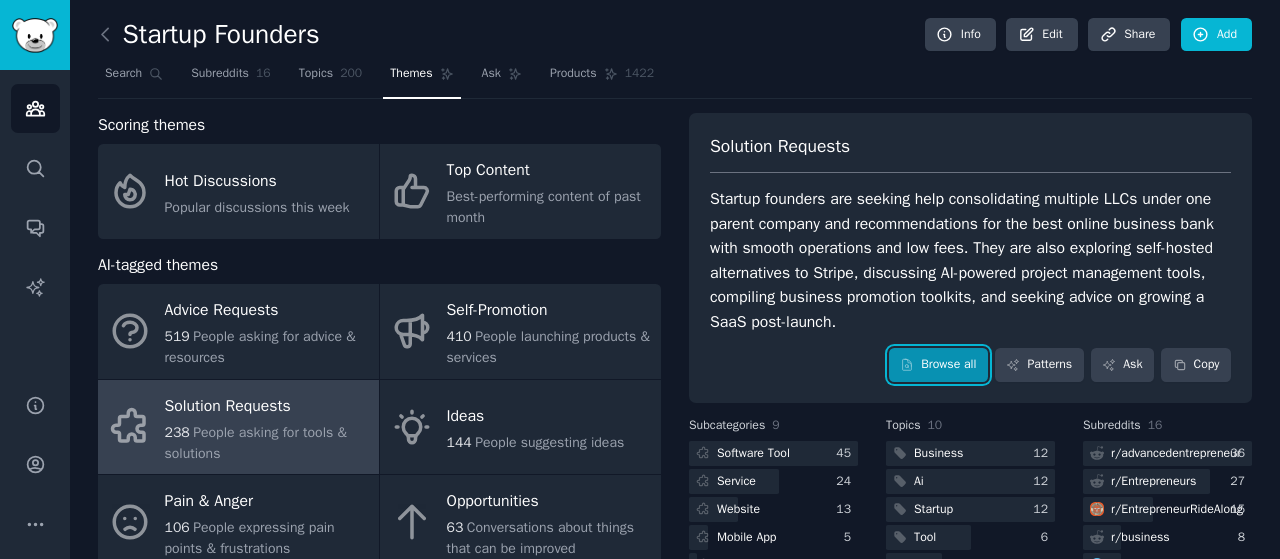 click on "Browse all" at bounding box center (938, 365) 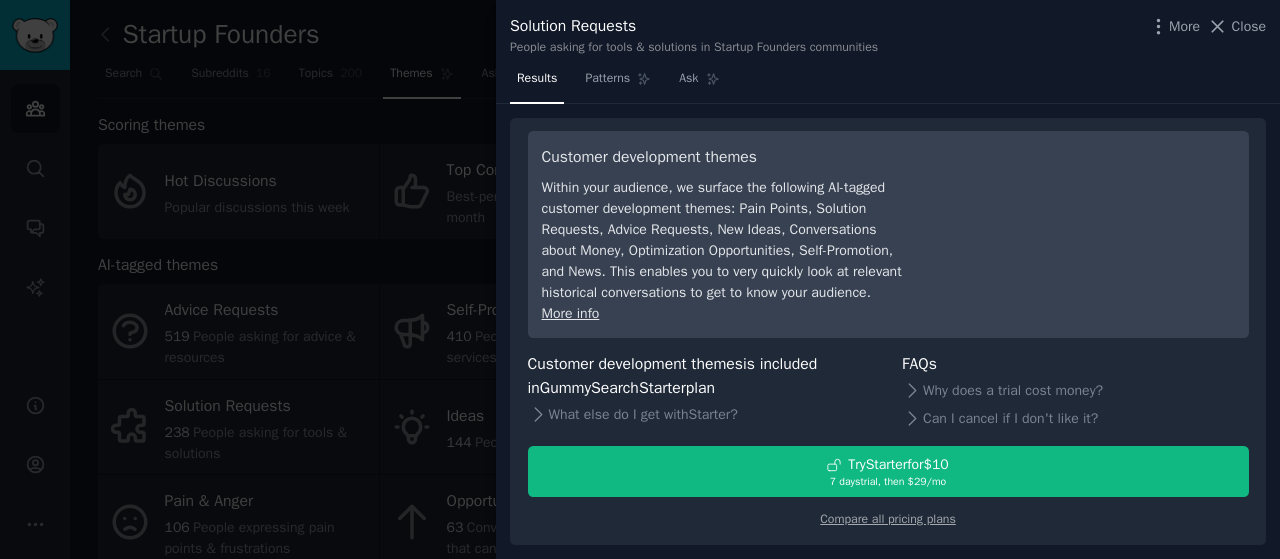 scroll, scrollTop: 0, scrollLeft: 0, axis: both 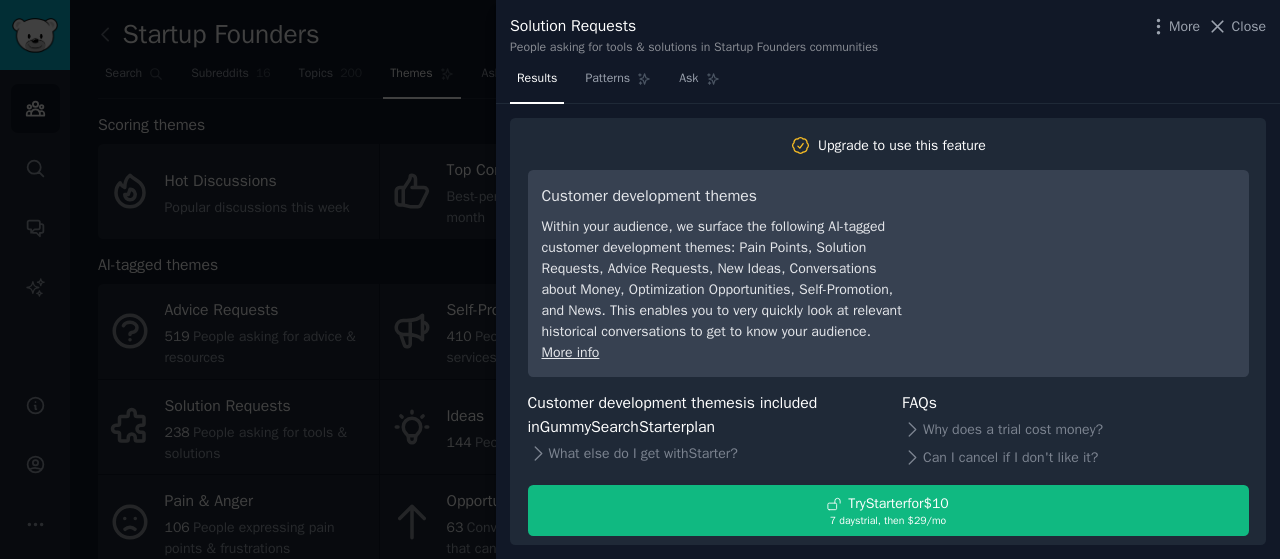 click at bounding box center (640, 279) 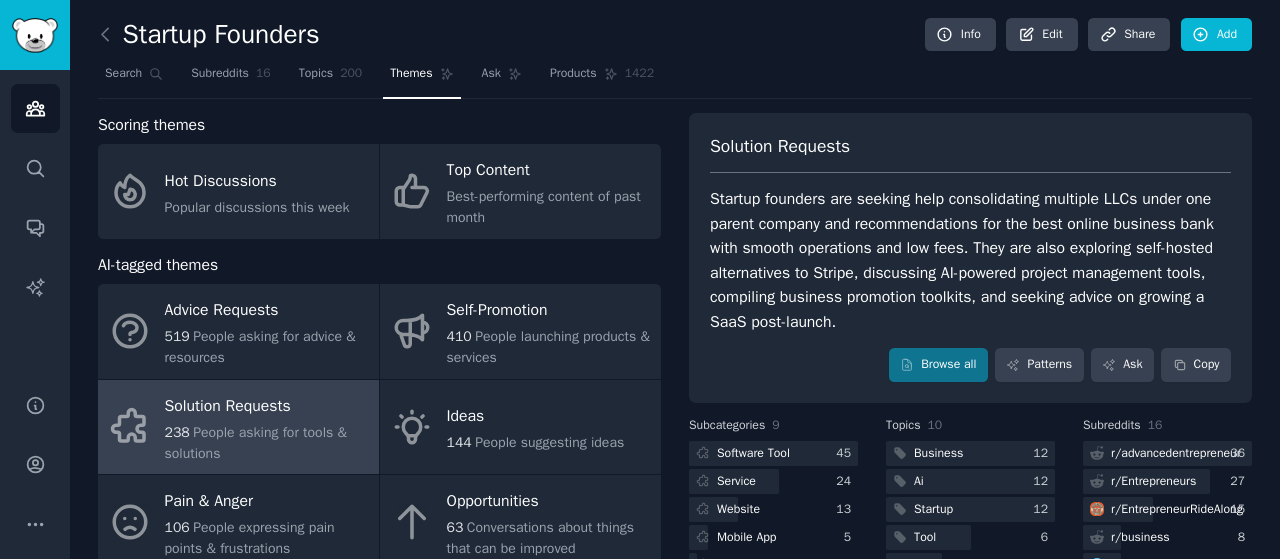 click on "Solution Requests" at bounding box center [267, 406] 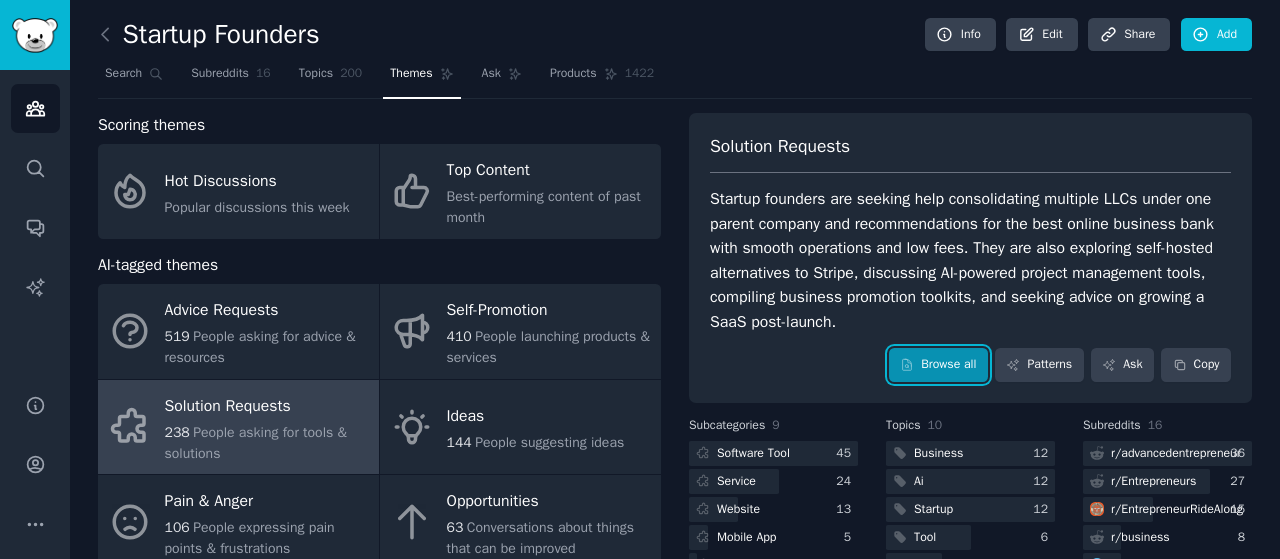click on "Browse all" at bounding box center (938, 365) 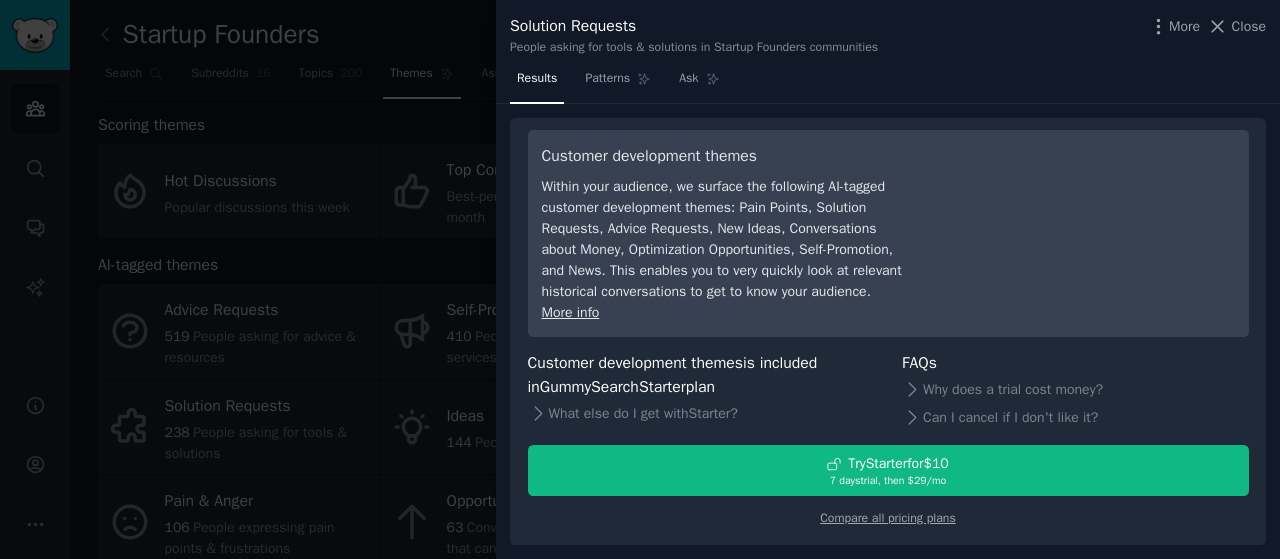scroll, scrollTop: 0, scrollLeft: 0, axis: both 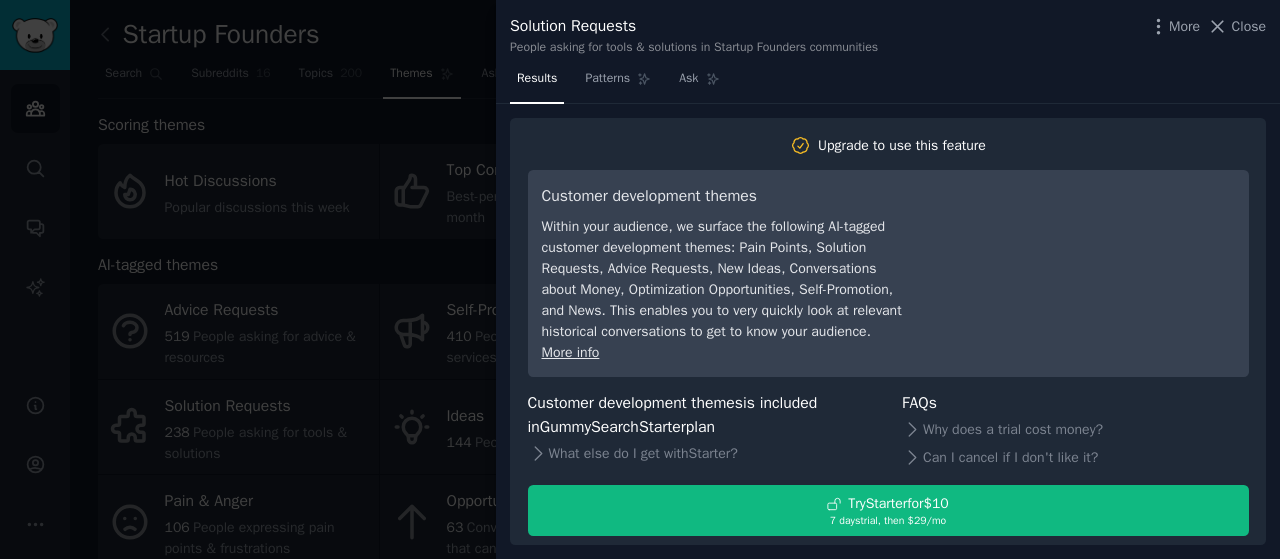 click at bounding box center [640, 279] 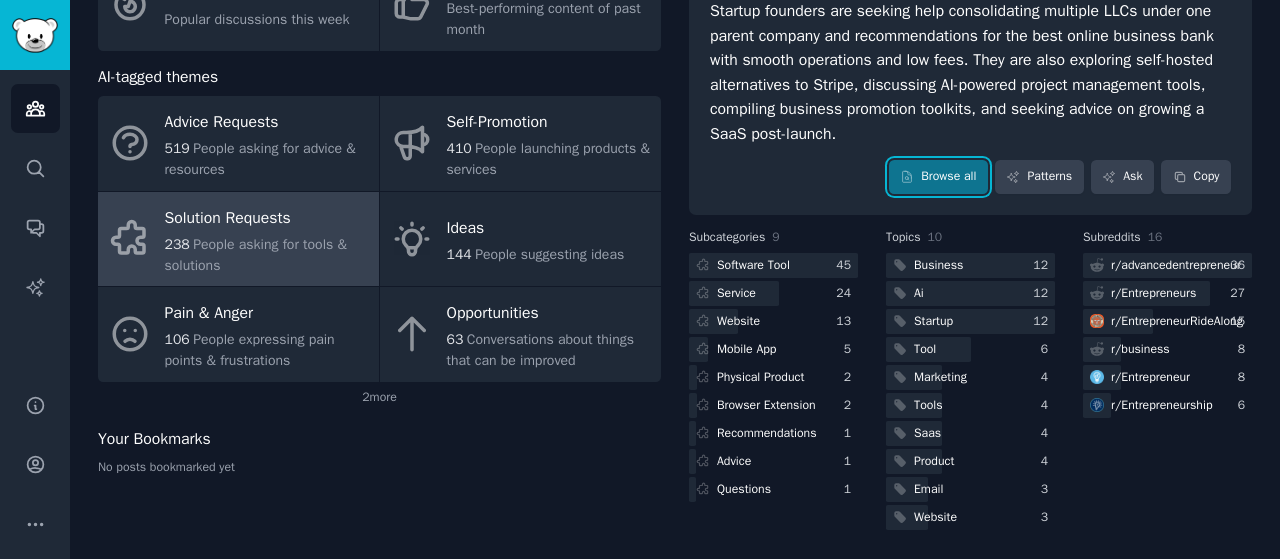 scroll, scrollTop: 0, scrollLeft: 0, axis: both 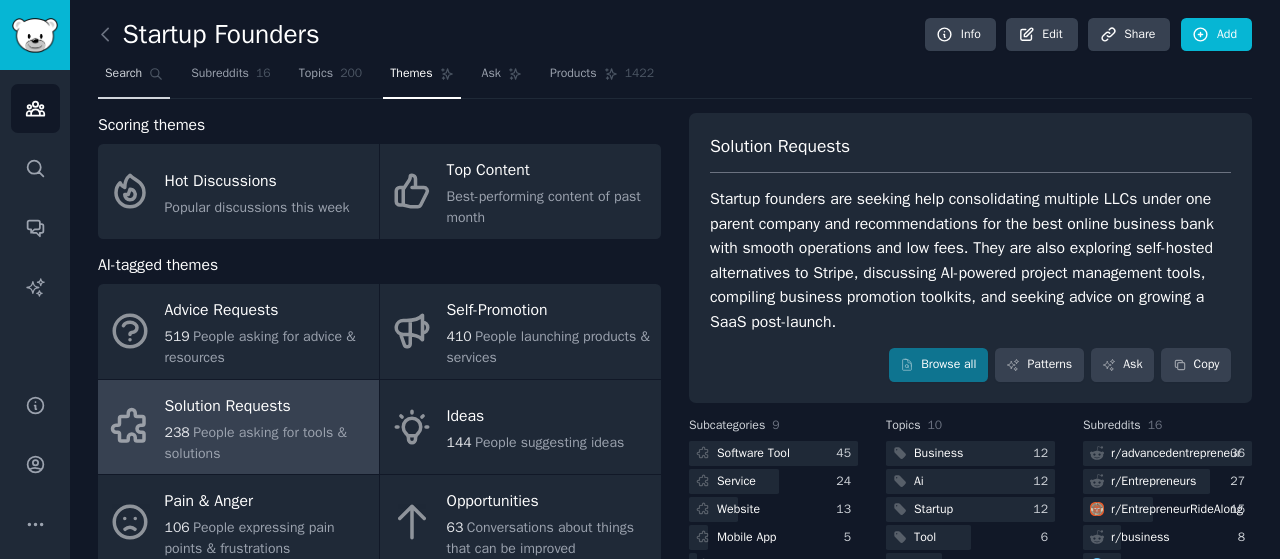 click on "Search" at bounding box center [123, 74] 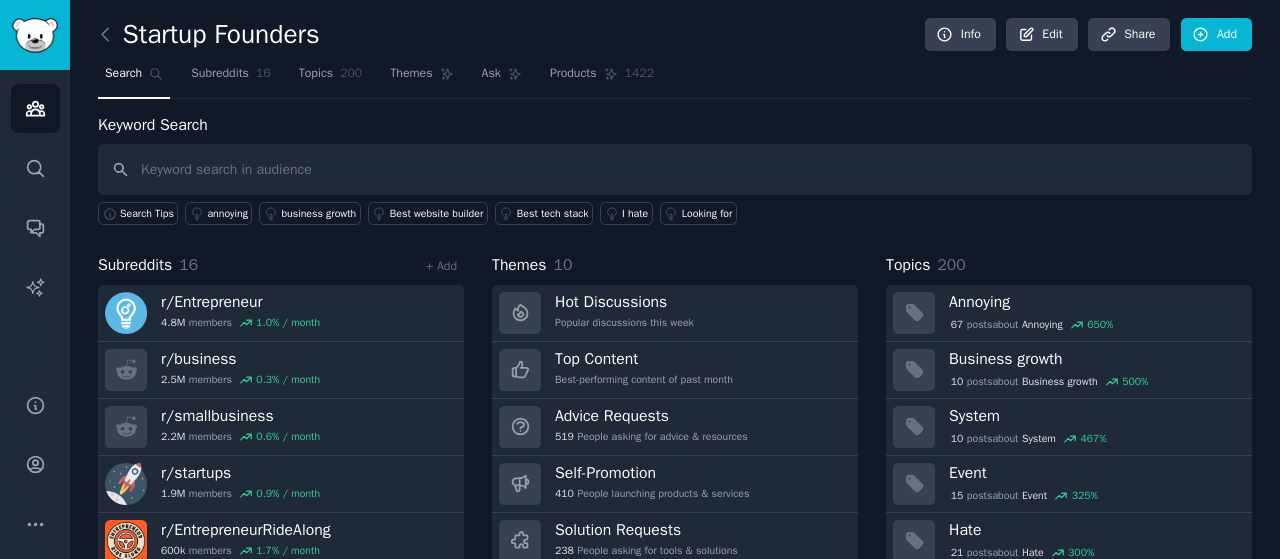 click at bounding box center (675, 169) 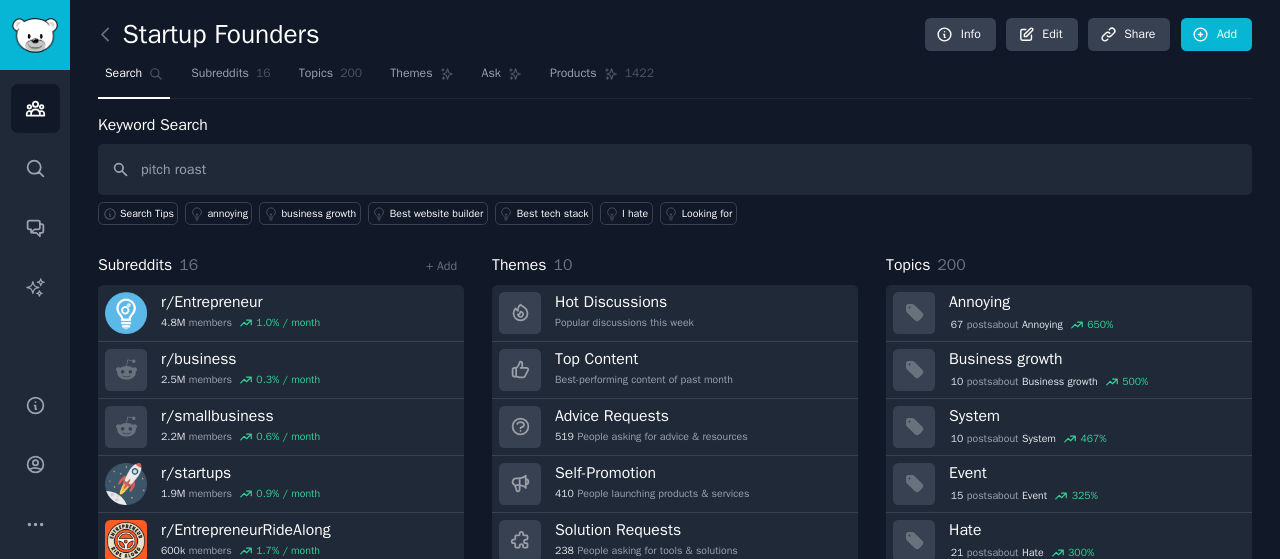 type on "pitch roast" 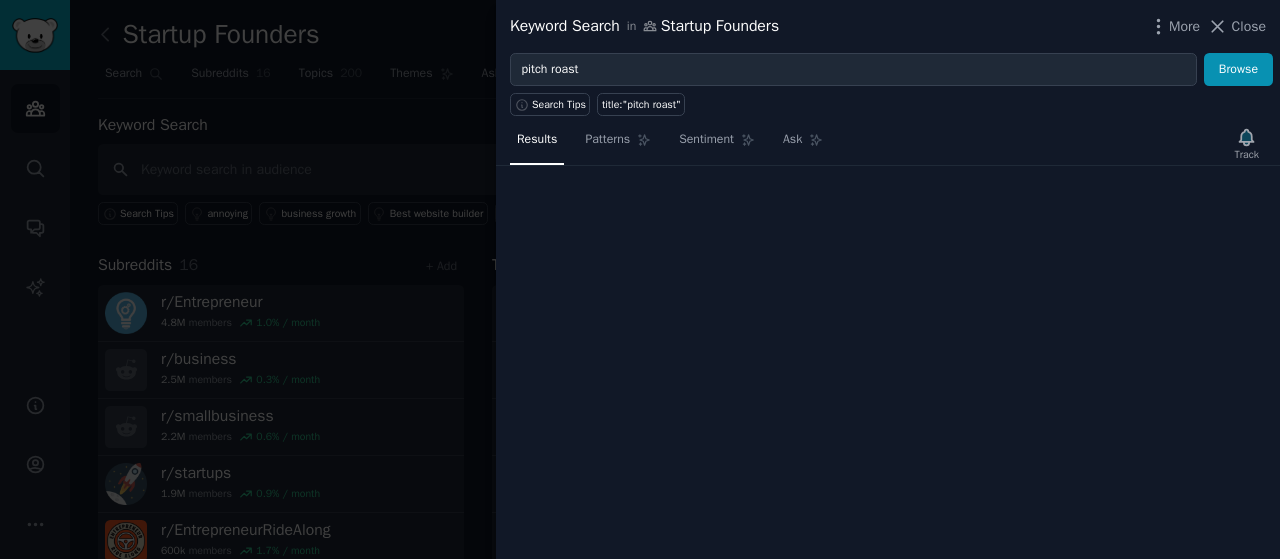 type 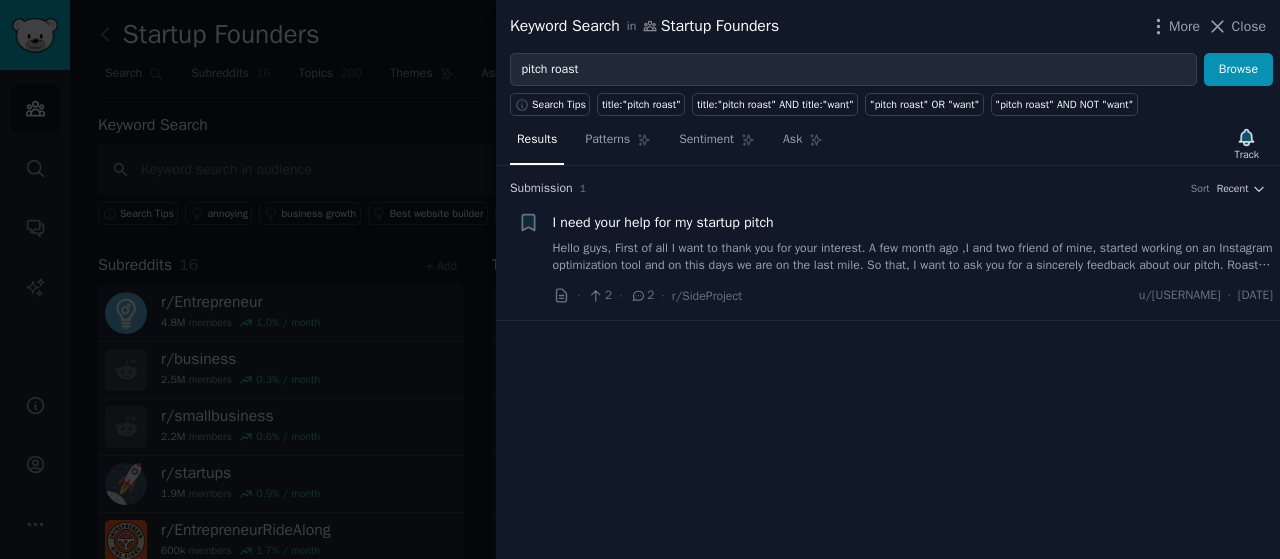 click on "Hello guys,
First of all I want to thank you for your interest.
A few month ago ,I and two friend of mine, started working on an Instagram optimization tool and on this days we are on the last mile.
So that, I want to ask you for a sincerely feedback about our pitch. Roast it if you want! :haha
[Here is the link.](https://issuu.com/cosmingheorghila/docs/pitchypestats__2_)
Thanks a lot again and I'm waiting for your feedback.
I can't wait!" at bounding box center (913, 257) 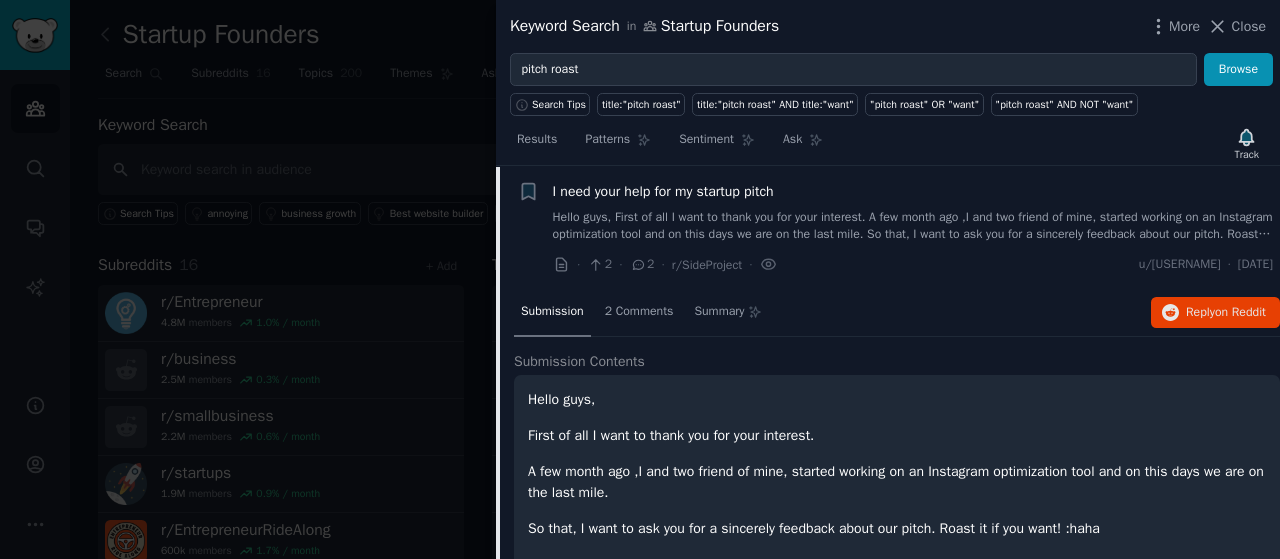 scroll, scrollTop: 167, scrollLeft: 0, axis: vertical 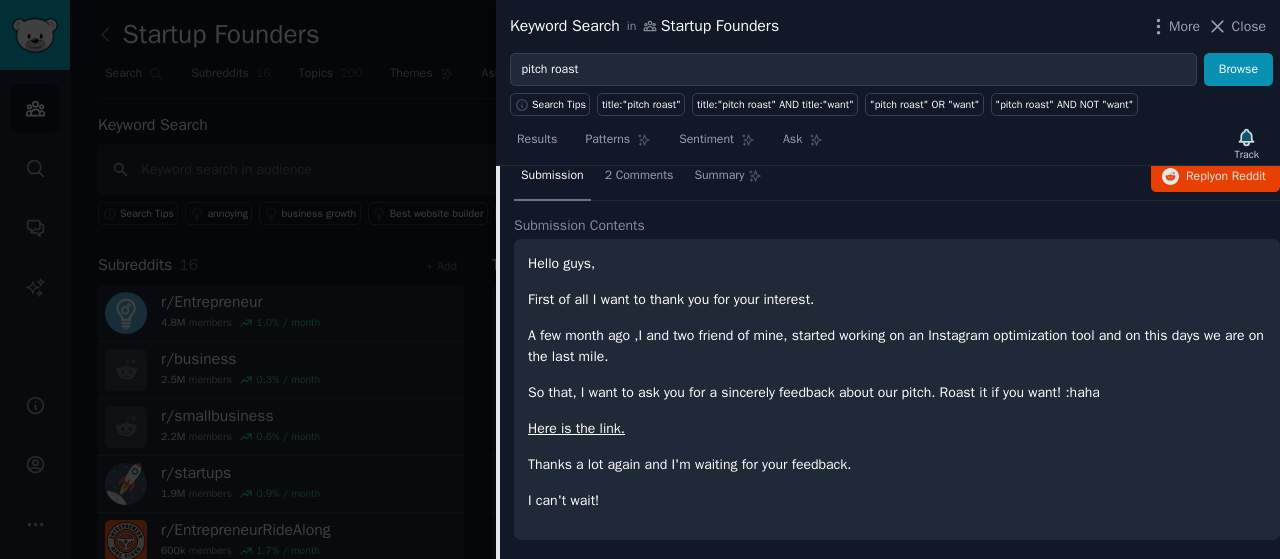 click on "Here is the link." at bounding box center [576, 428] 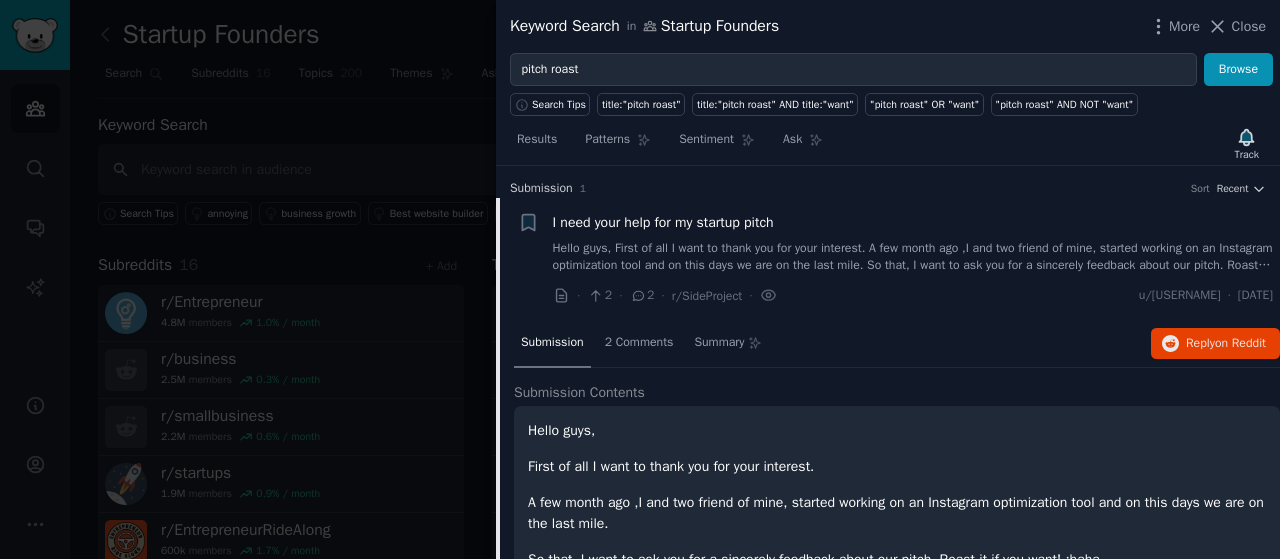 click on "[DATE]" at bounding box center [1255, 296] 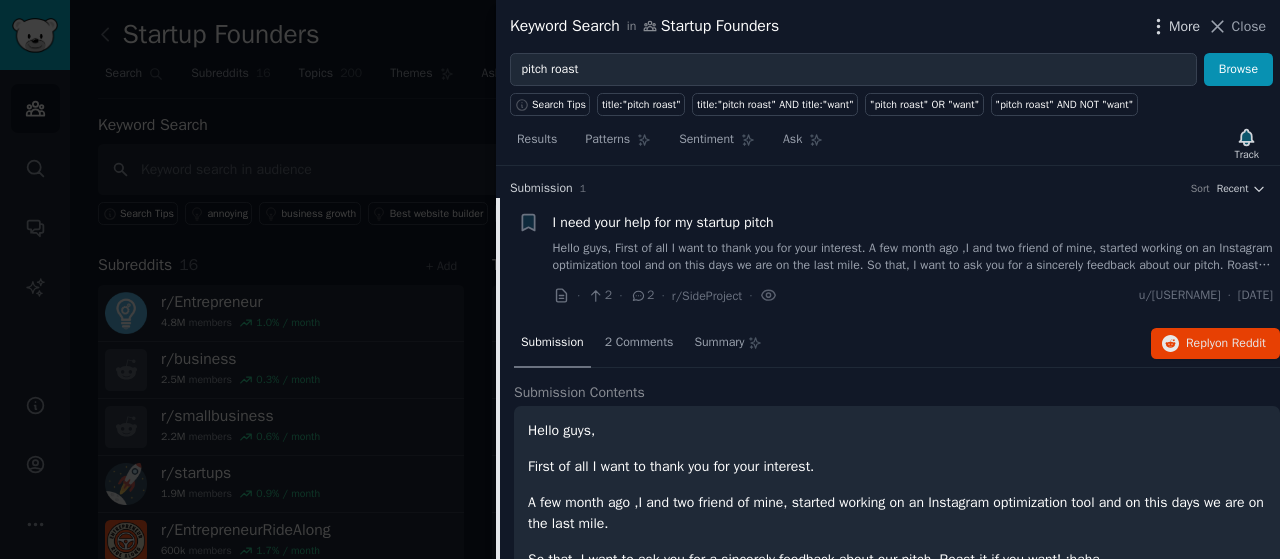 click 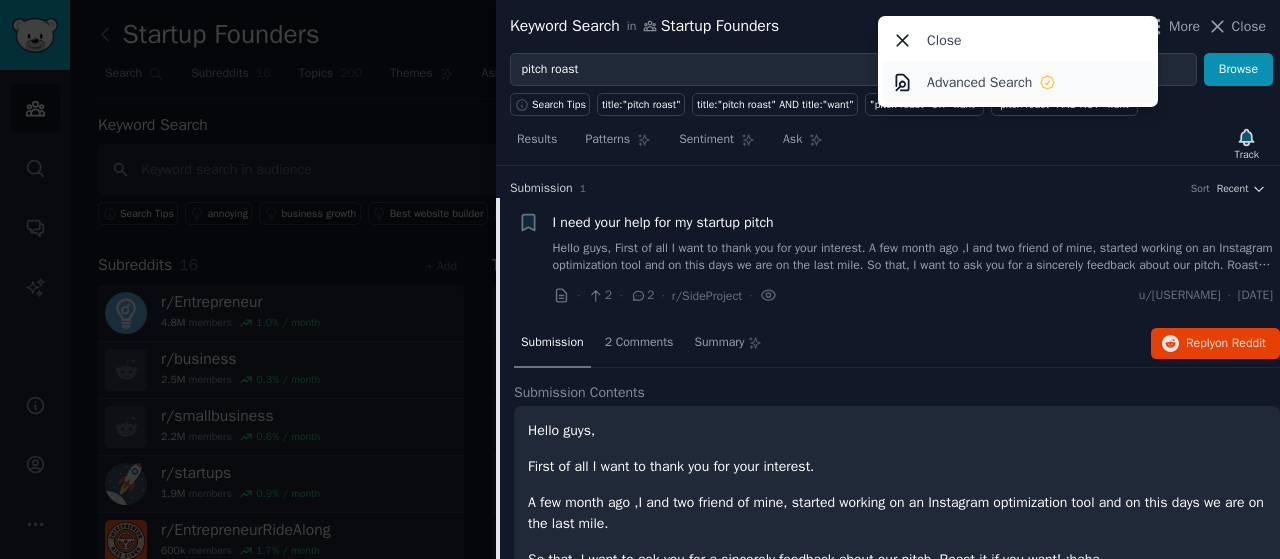 click on "Advanced Search" at bounding box center (979, 82) 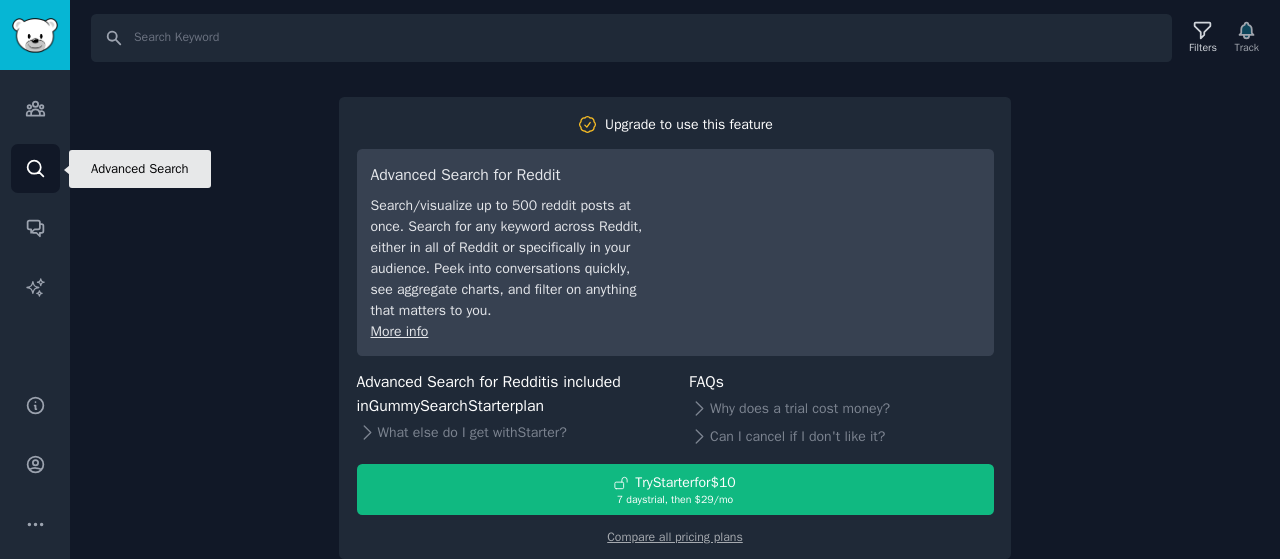 click on "Search" at bounding box center [35, 168] 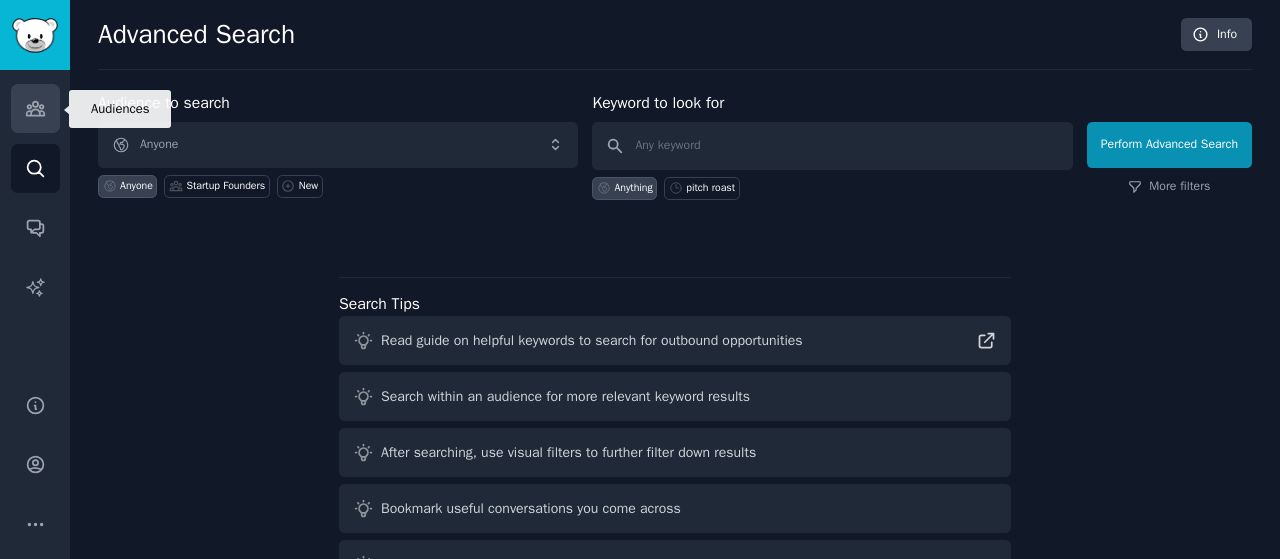 click on "Audiences" at bounding box center (35, 108) 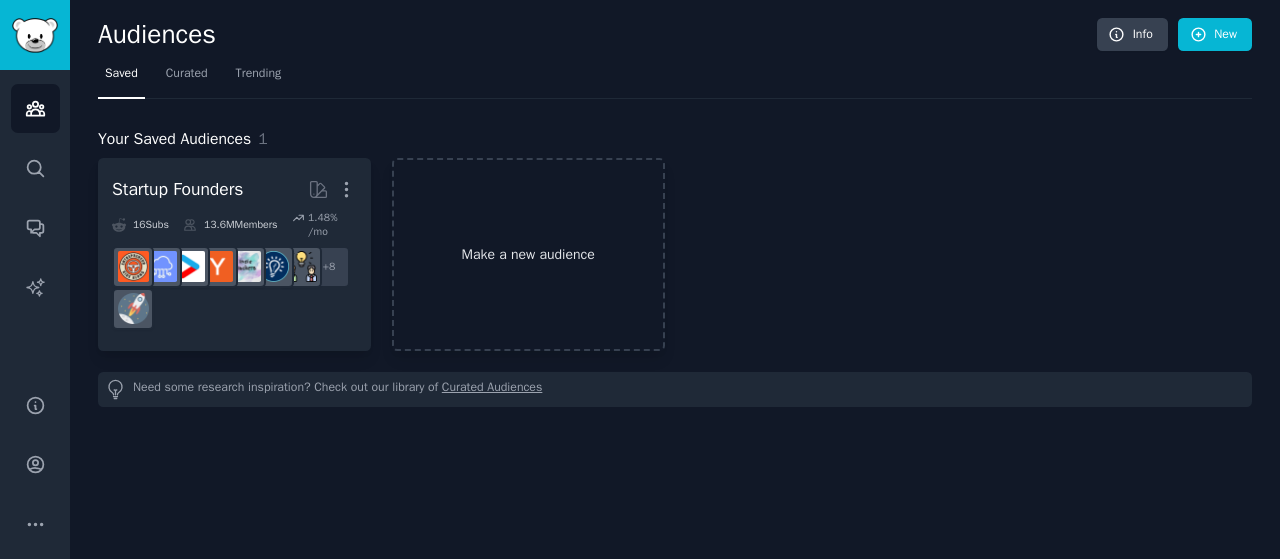 click on "Make a new audience" at bounding box center [528, 254] 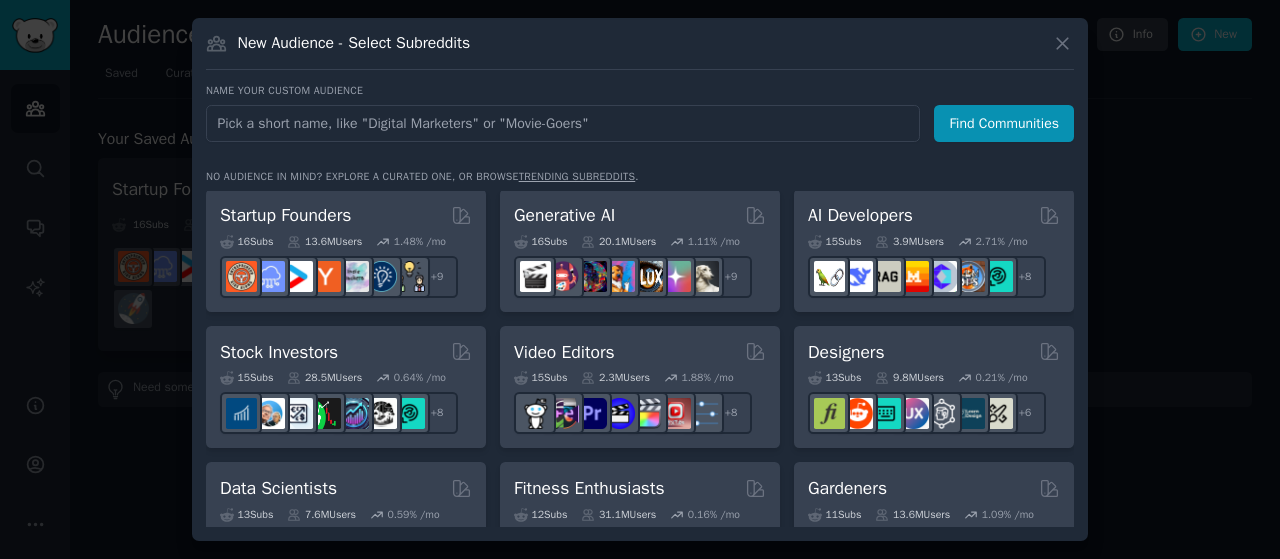 scroll, scrollTop: 276, scrollLeft: 0, axis: vertical 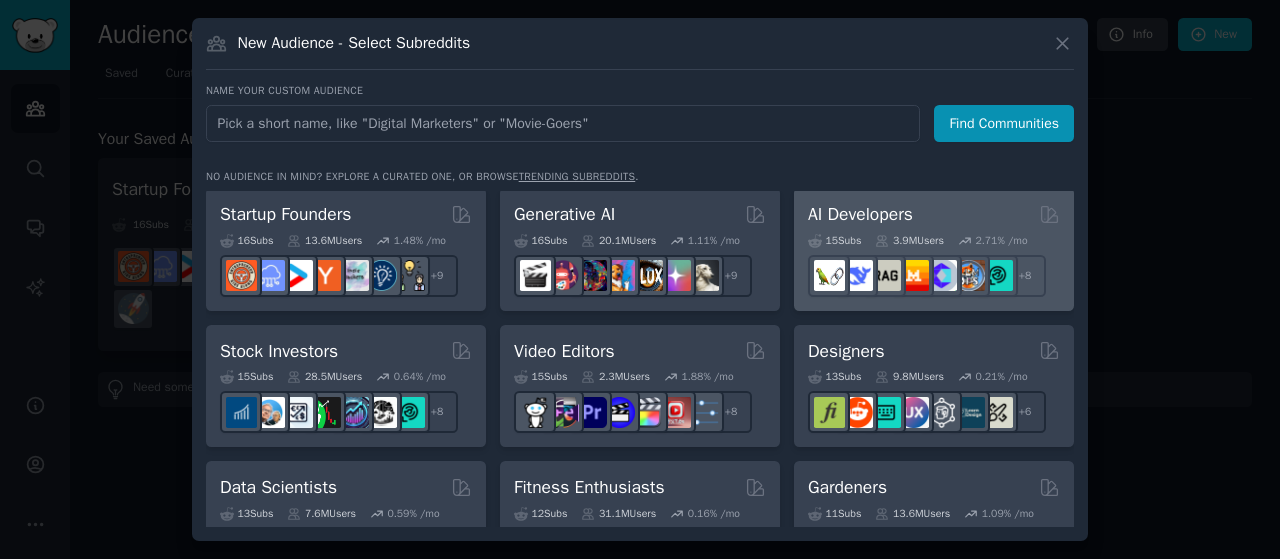click on "AI Developers" at bounding box center [934, 214] 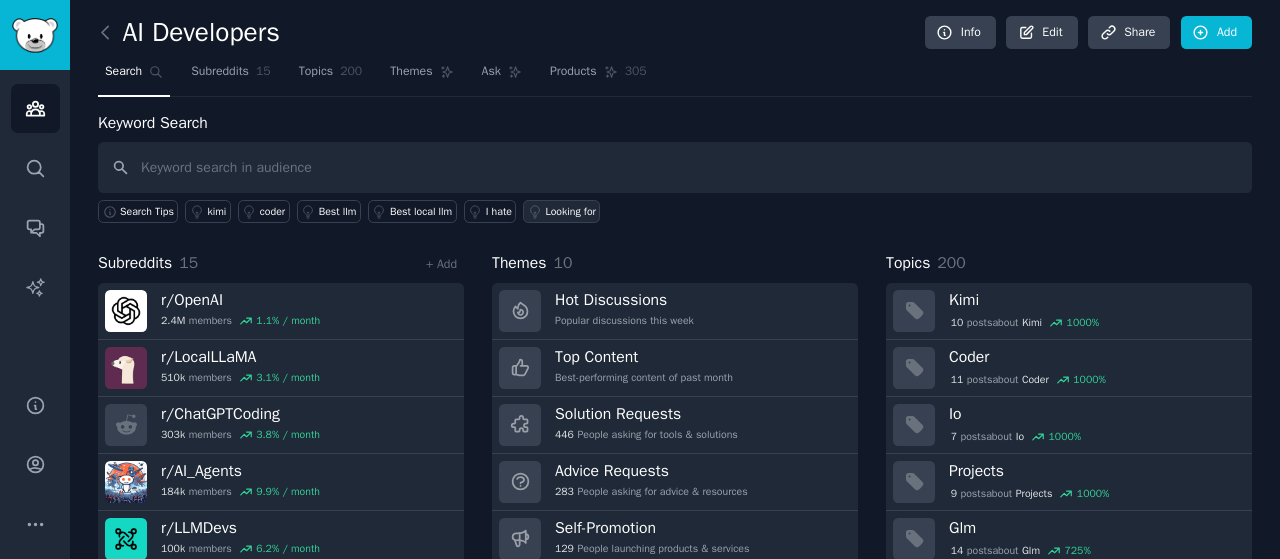 scroll, scrollTop: 0, scrollLeft: 0, axis: both 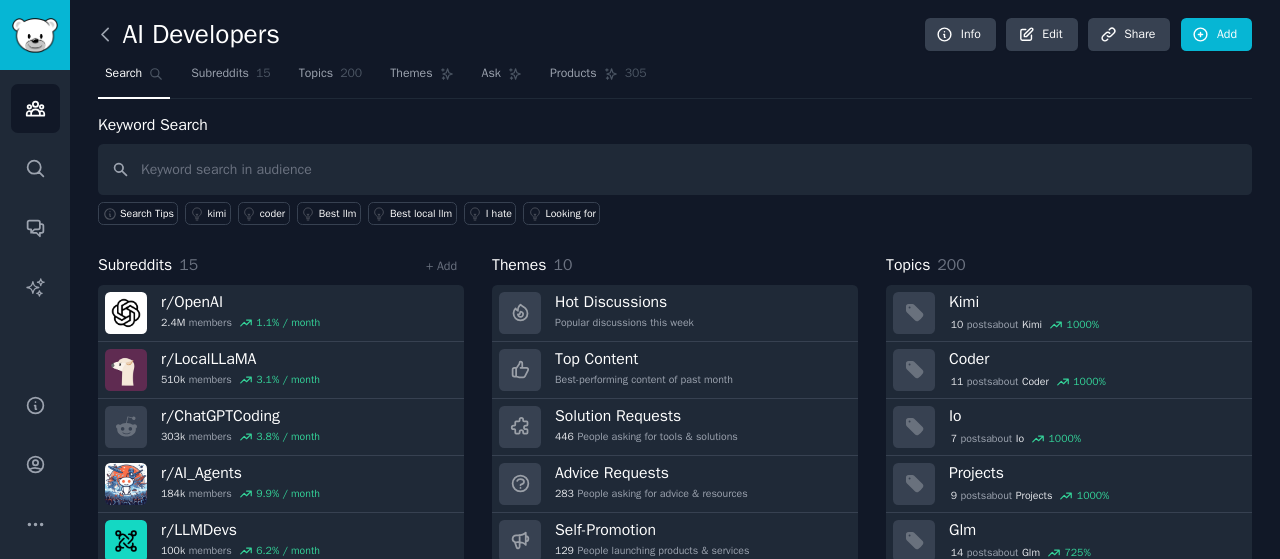 click 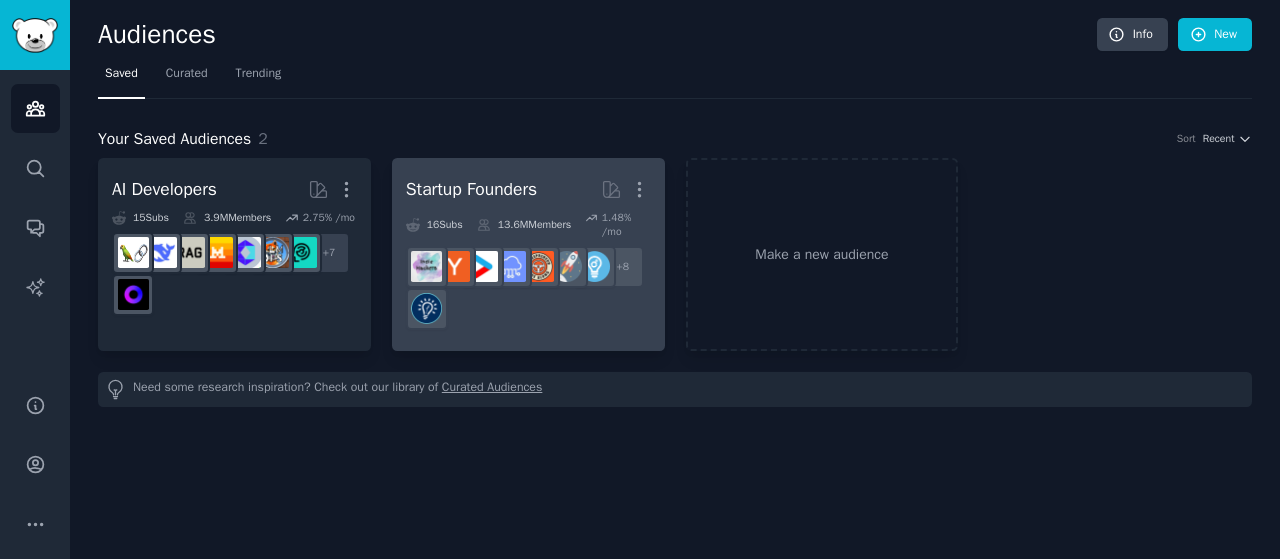 click on "Startup Founders More 16 Sub s 13.6M Members 1.48 % /mo r/Entrepreneurship + 8" at bounding box center [528, 254] 